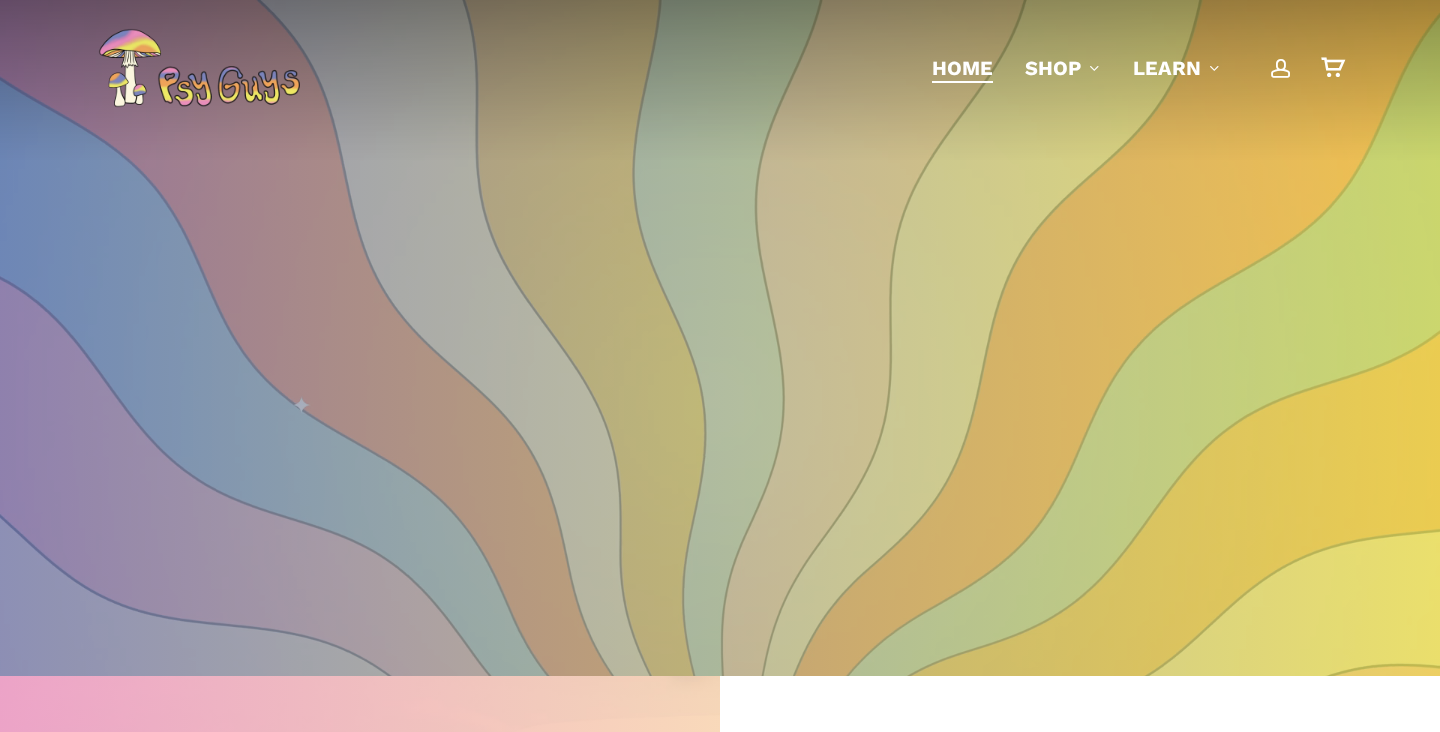 scroll, scrollTop: 0, scrollLeft: 0, axis: both 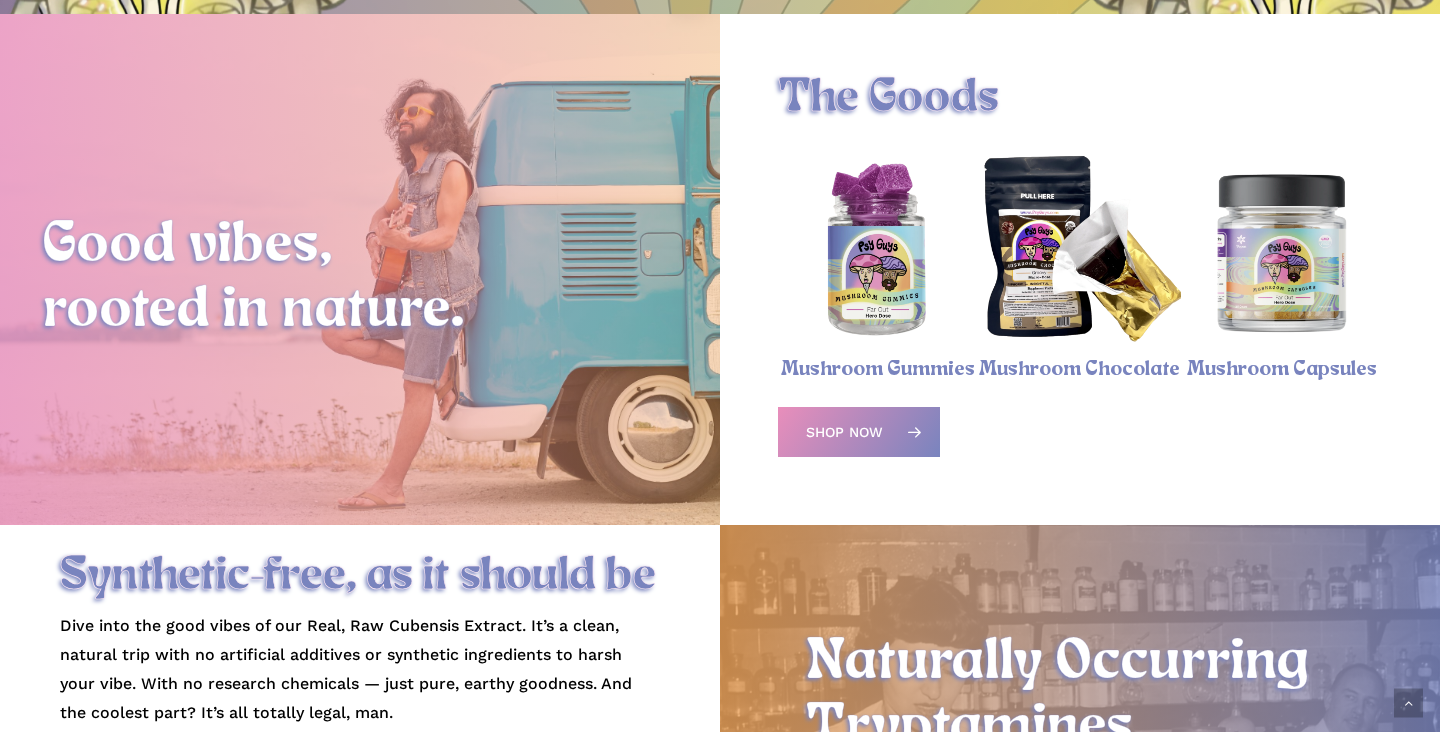 click on "The Goods
Mushroom Gummies
Mushroom Chocolate
Mushroom Capsules
Shop Now" at bounding box center [1080, 269] 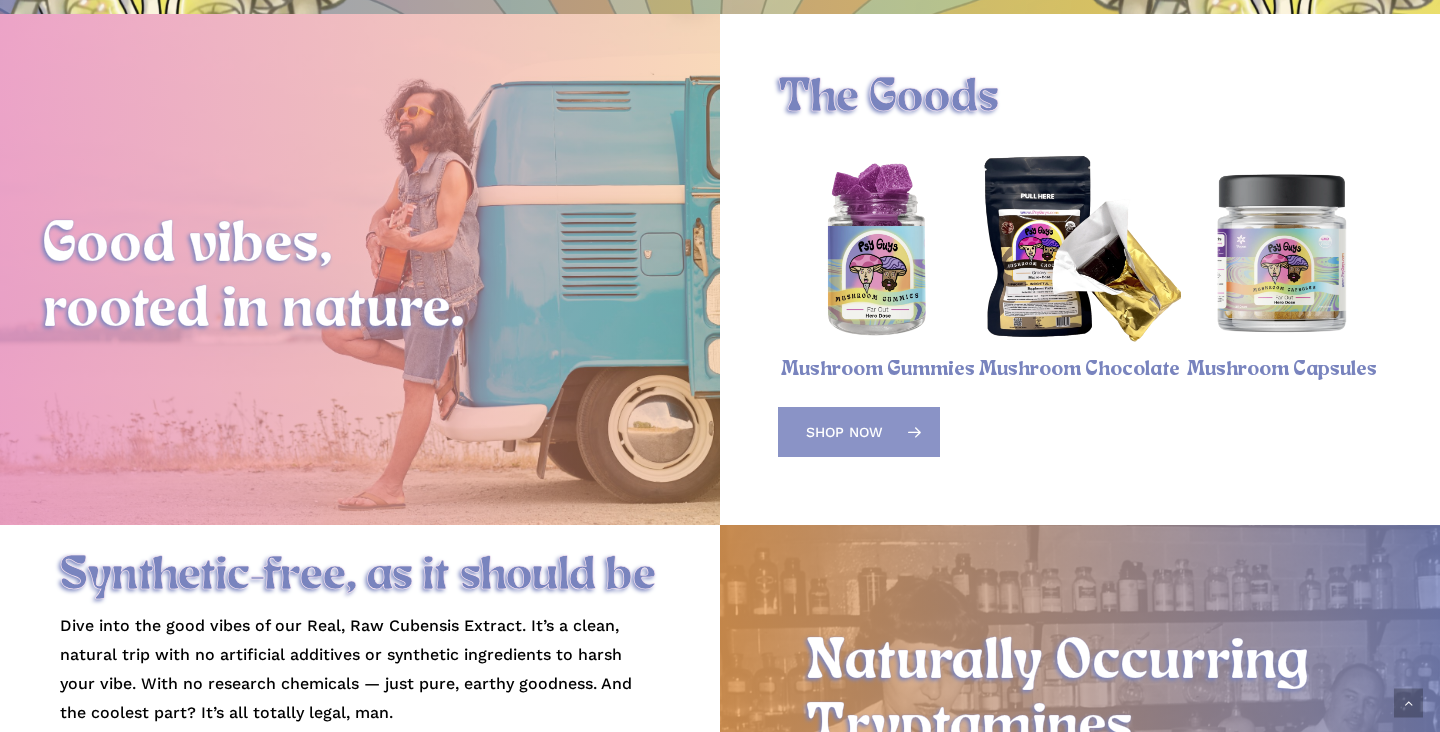 click on "Shop Now" at bounding box center [844, 432] 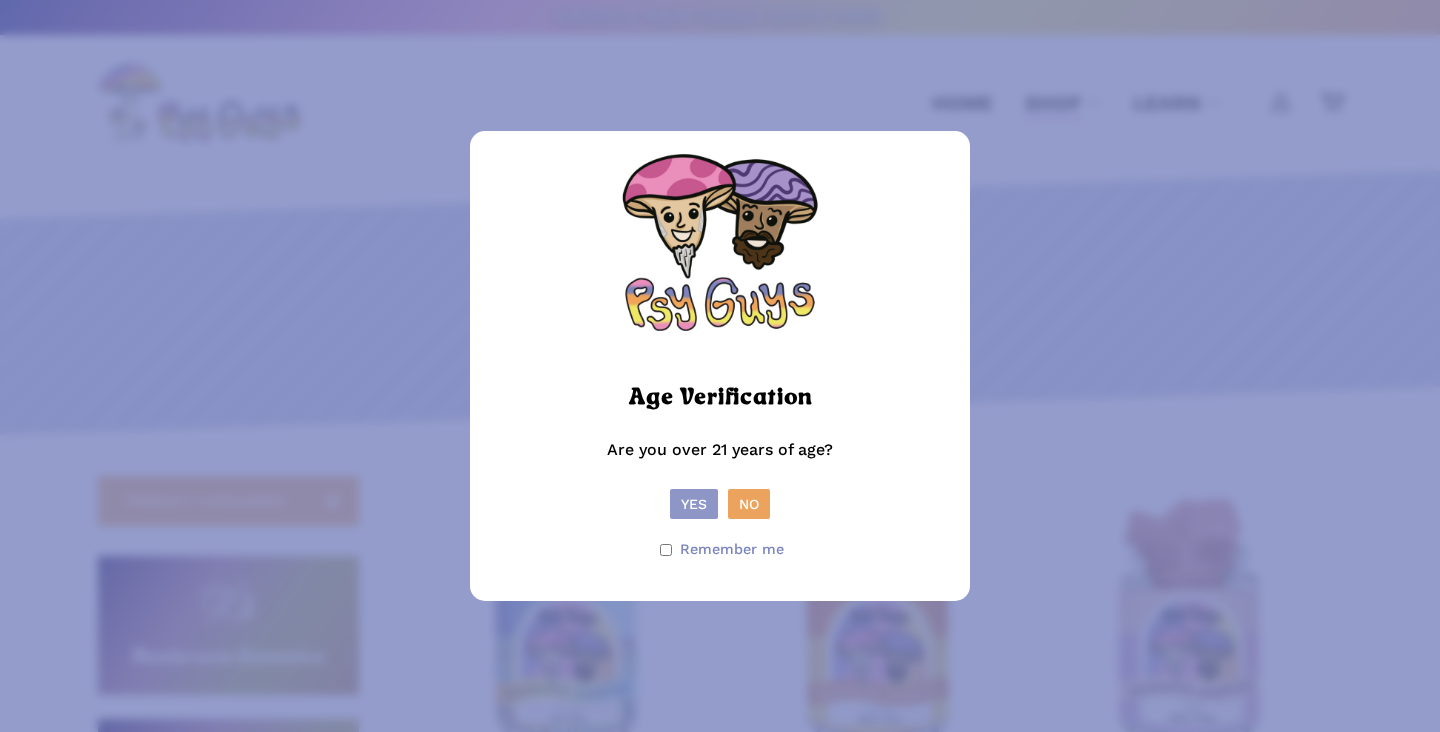 scroll, scrollTop: 0, scrollLeft: 0, axis: both 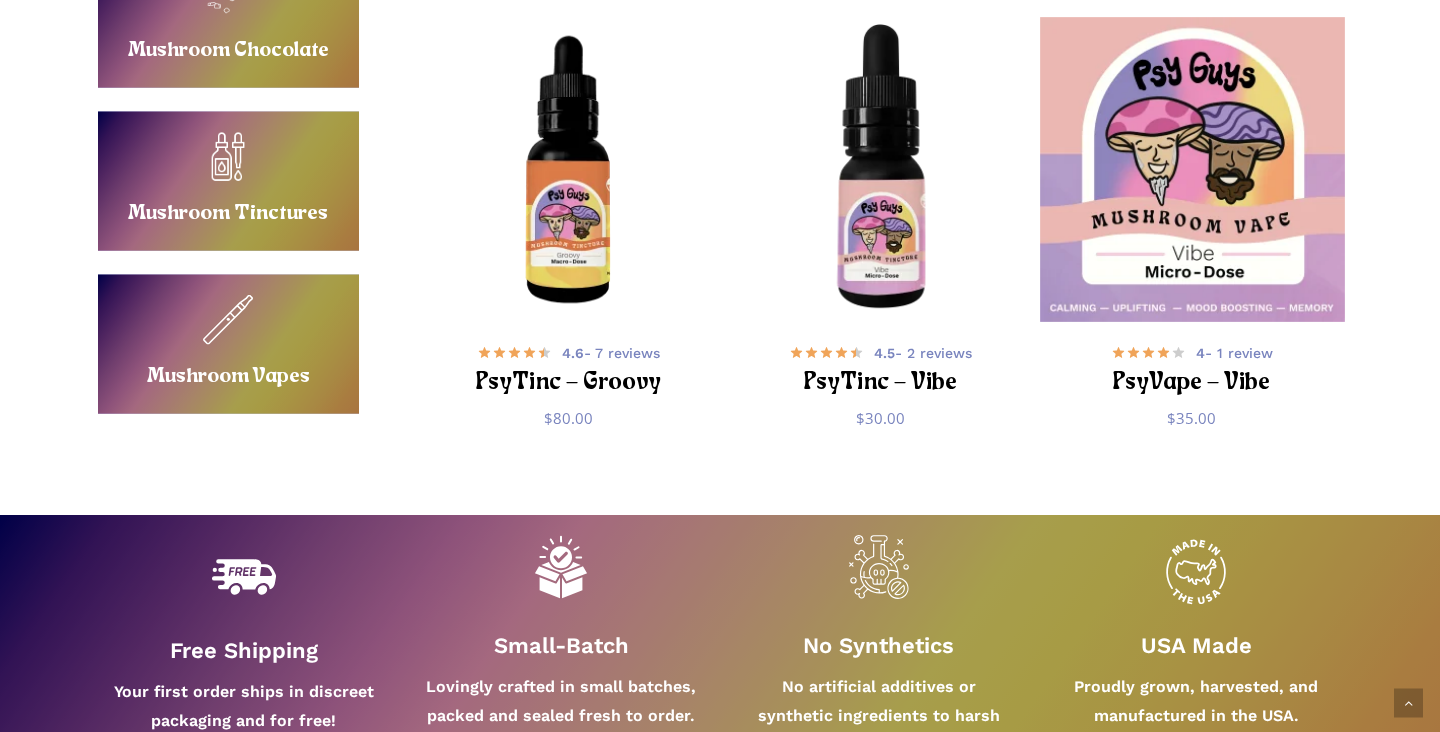 click at bounding box center (1192, 169) 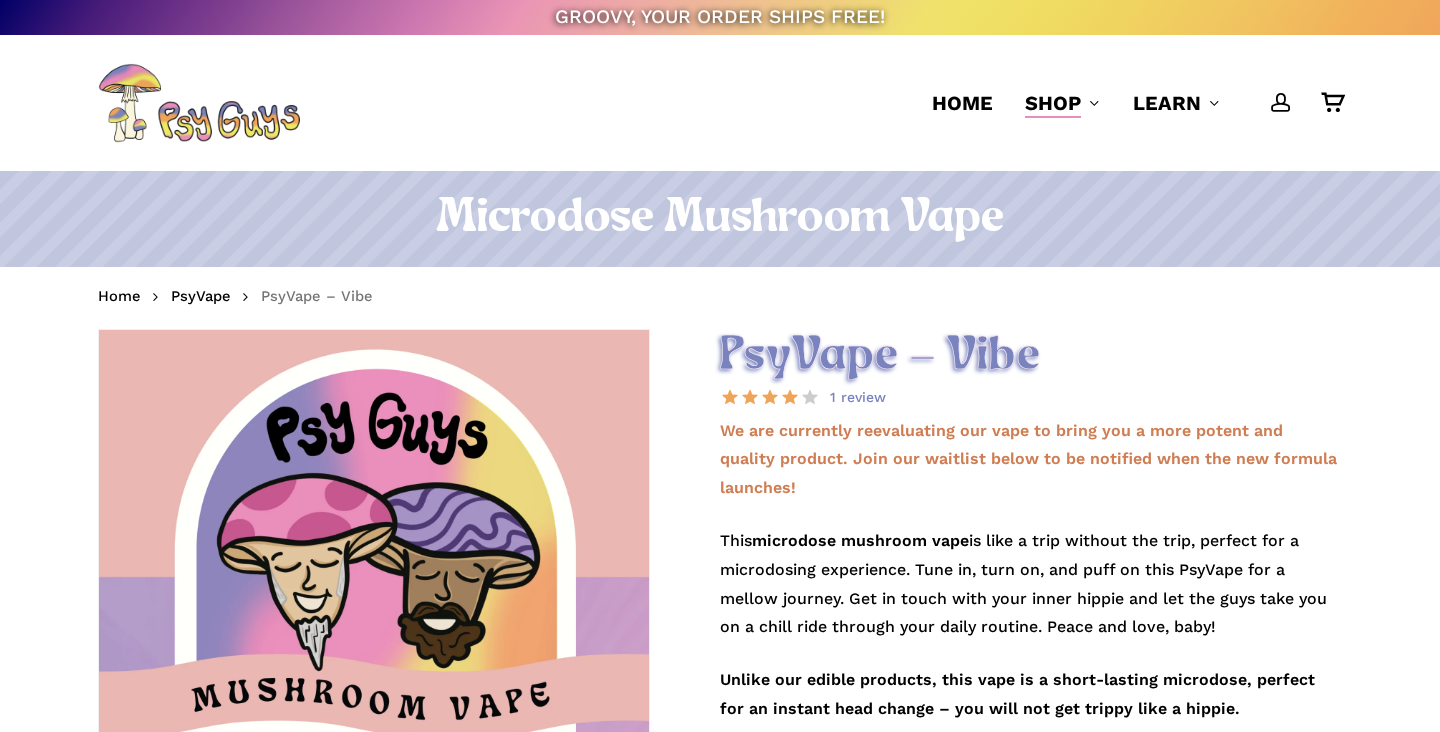 scroll, scrollTop: 0, scrollLeft: 0, axis: both 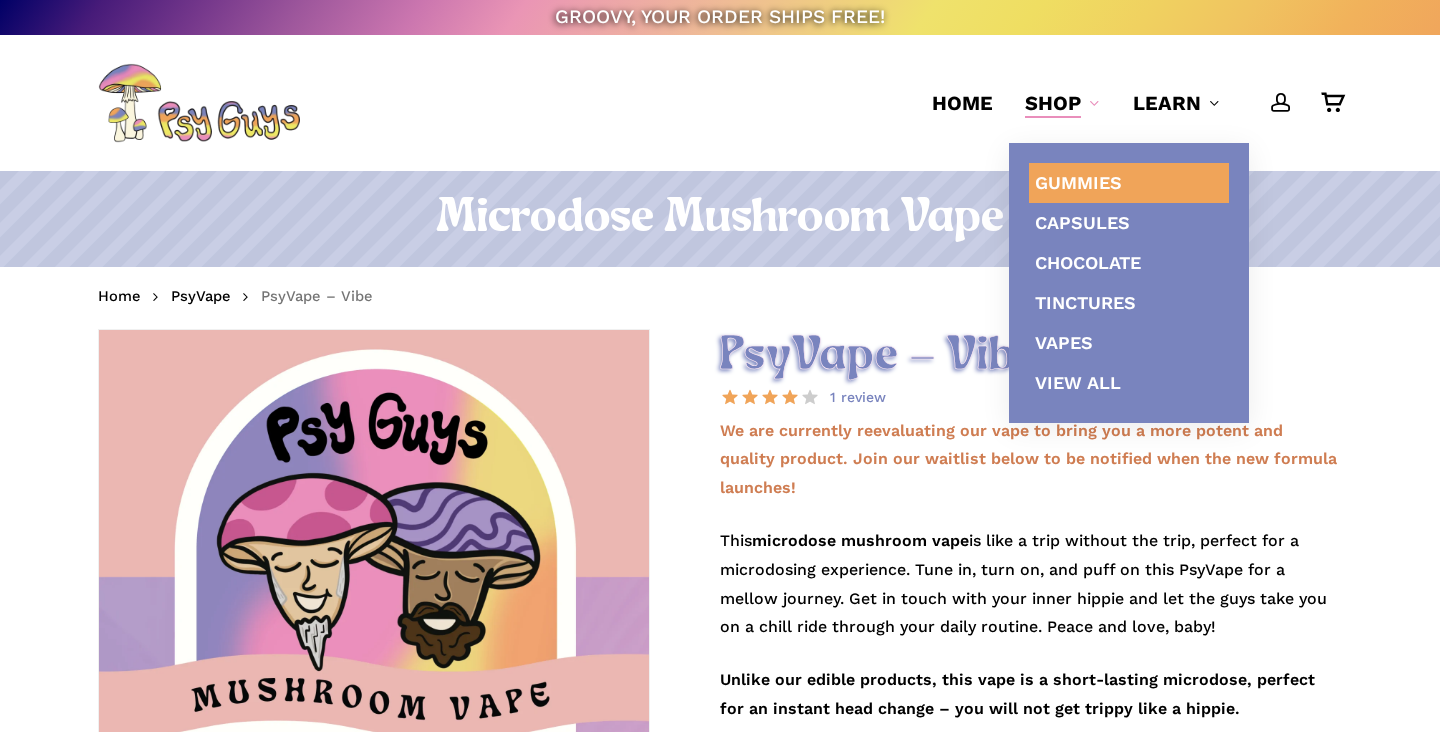 click on "Gummies" at bounding box center [1078, 182] 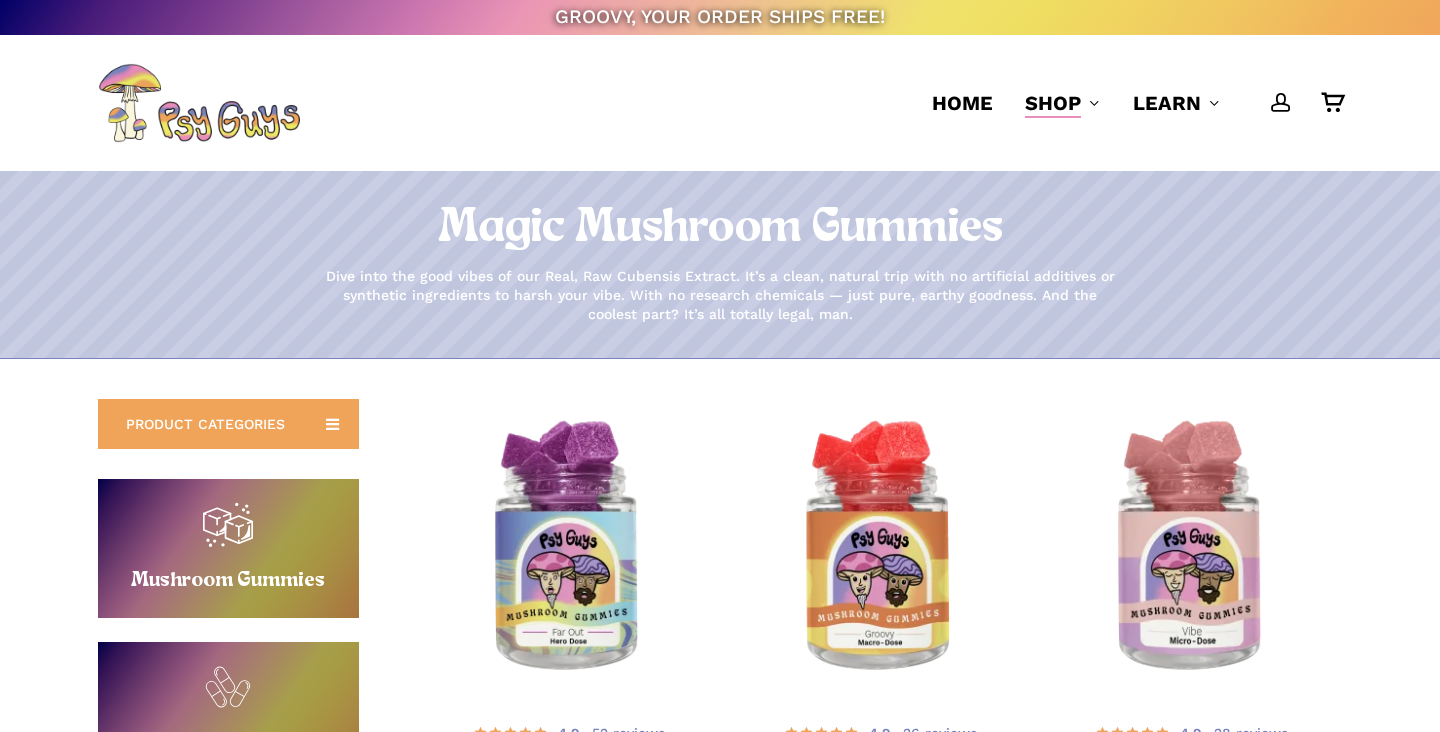 scroll, scrollTop: 0, scrollLeft: 0, axis: both 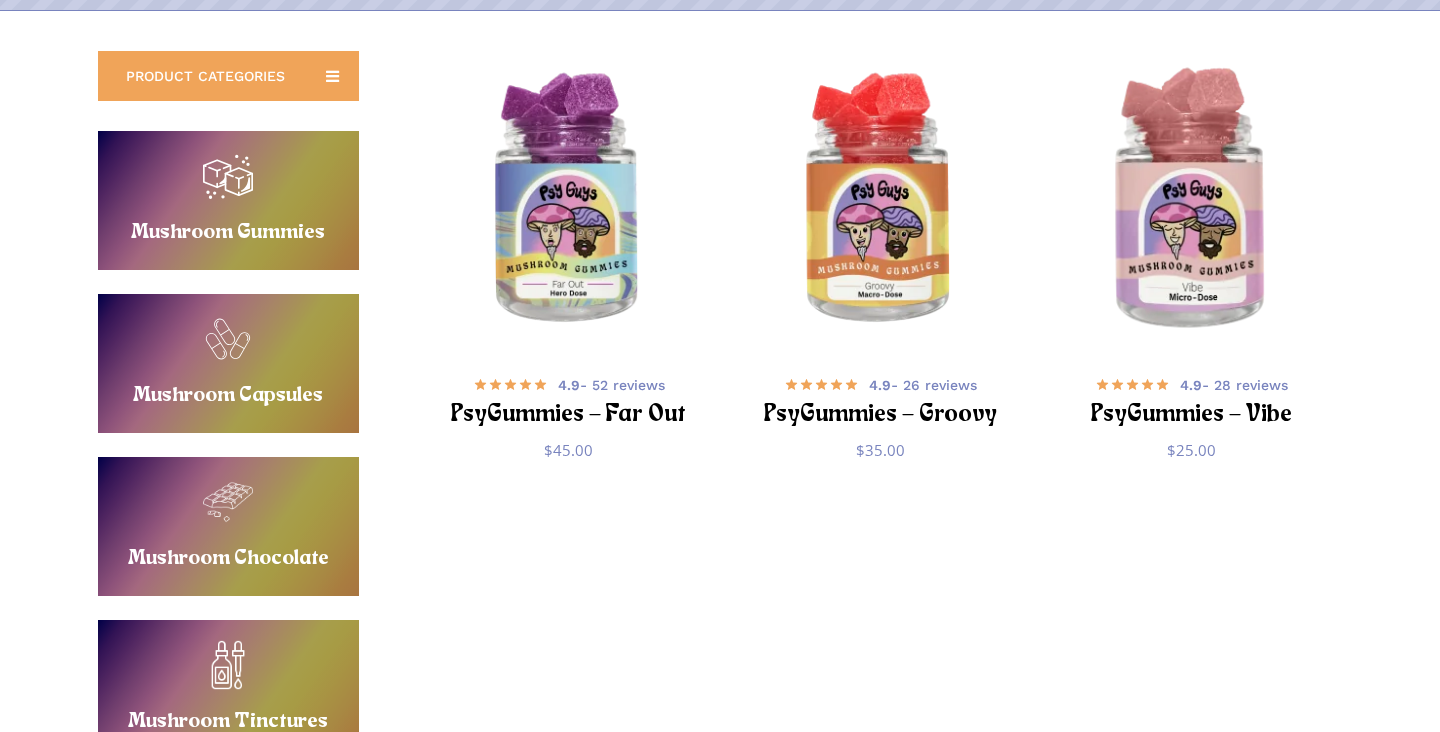 click at bounding box center [1192, 201] 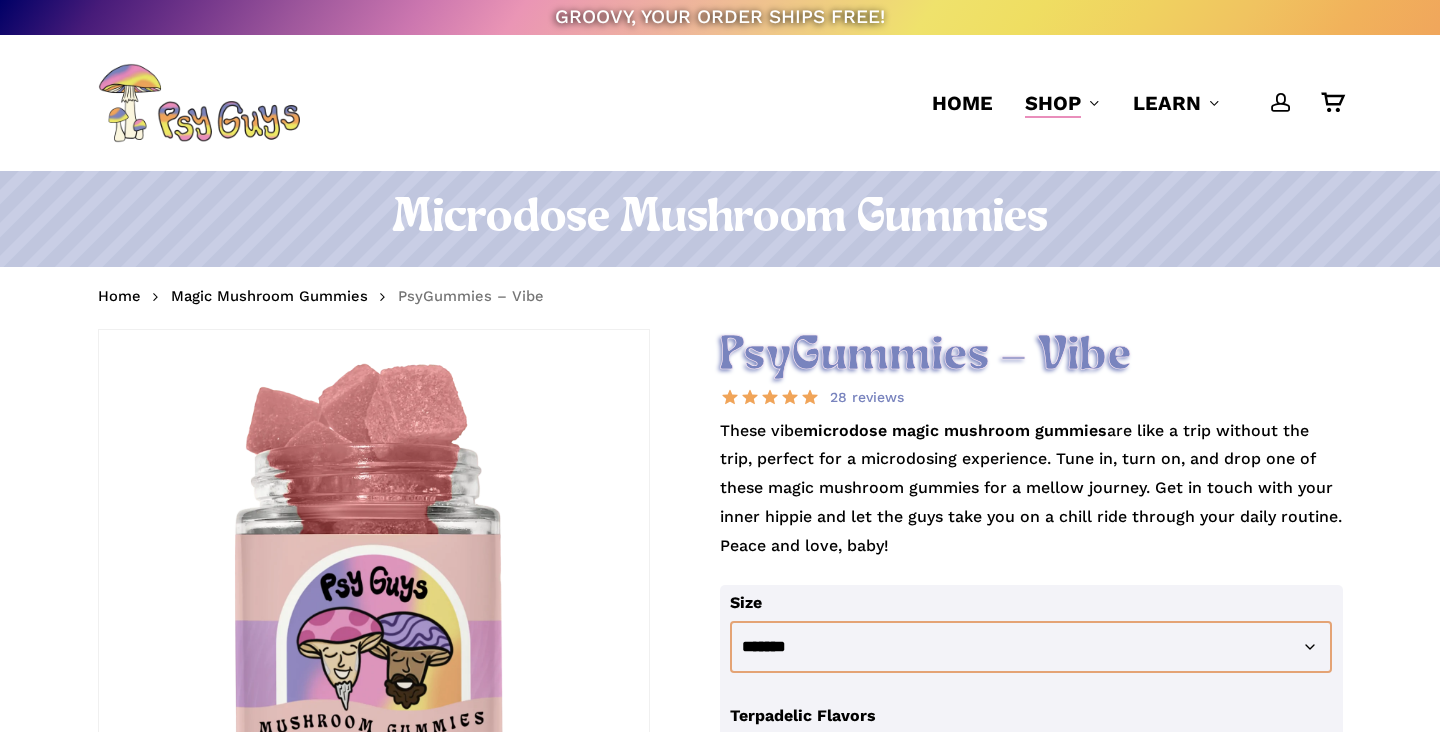 scroll, scrollTop: 0, scrollLeft: 0, axis: both 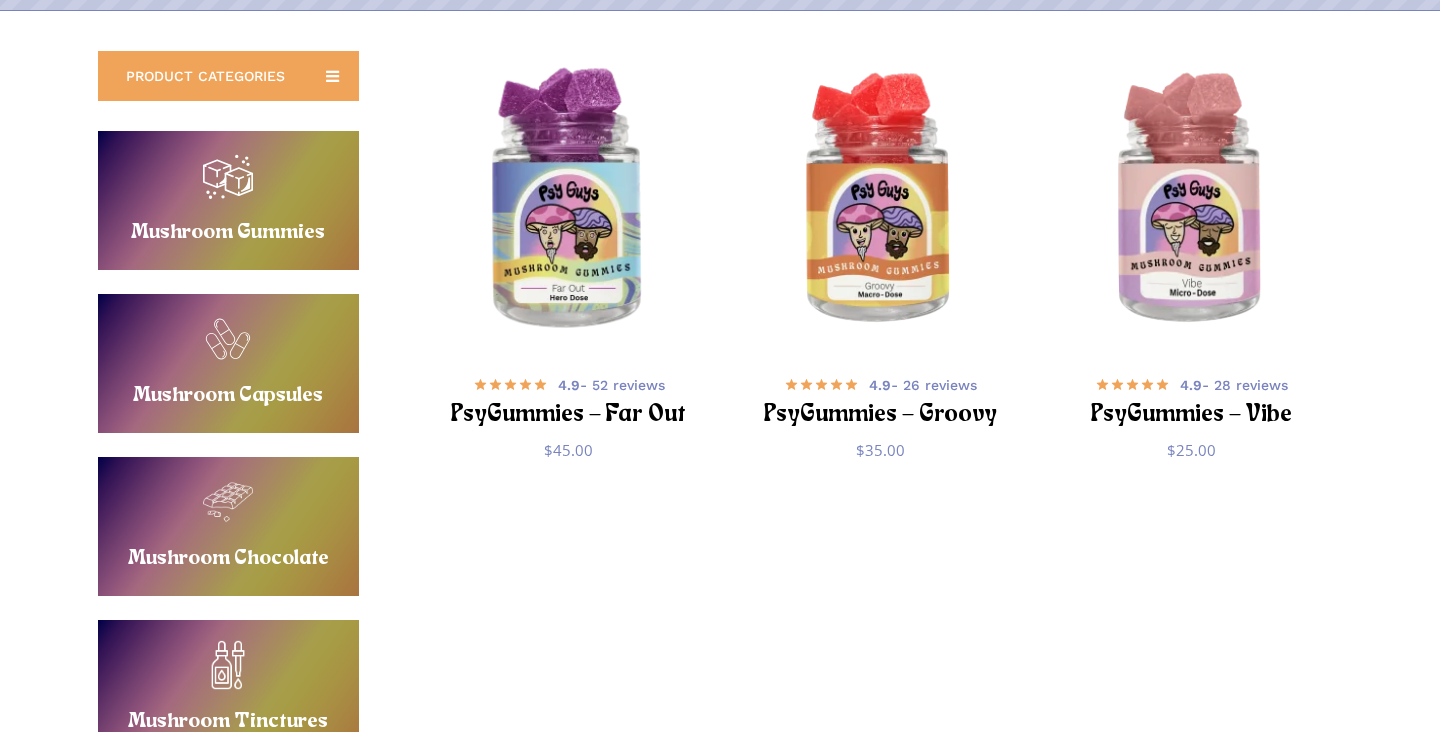 click at bounding box center (569, 201) 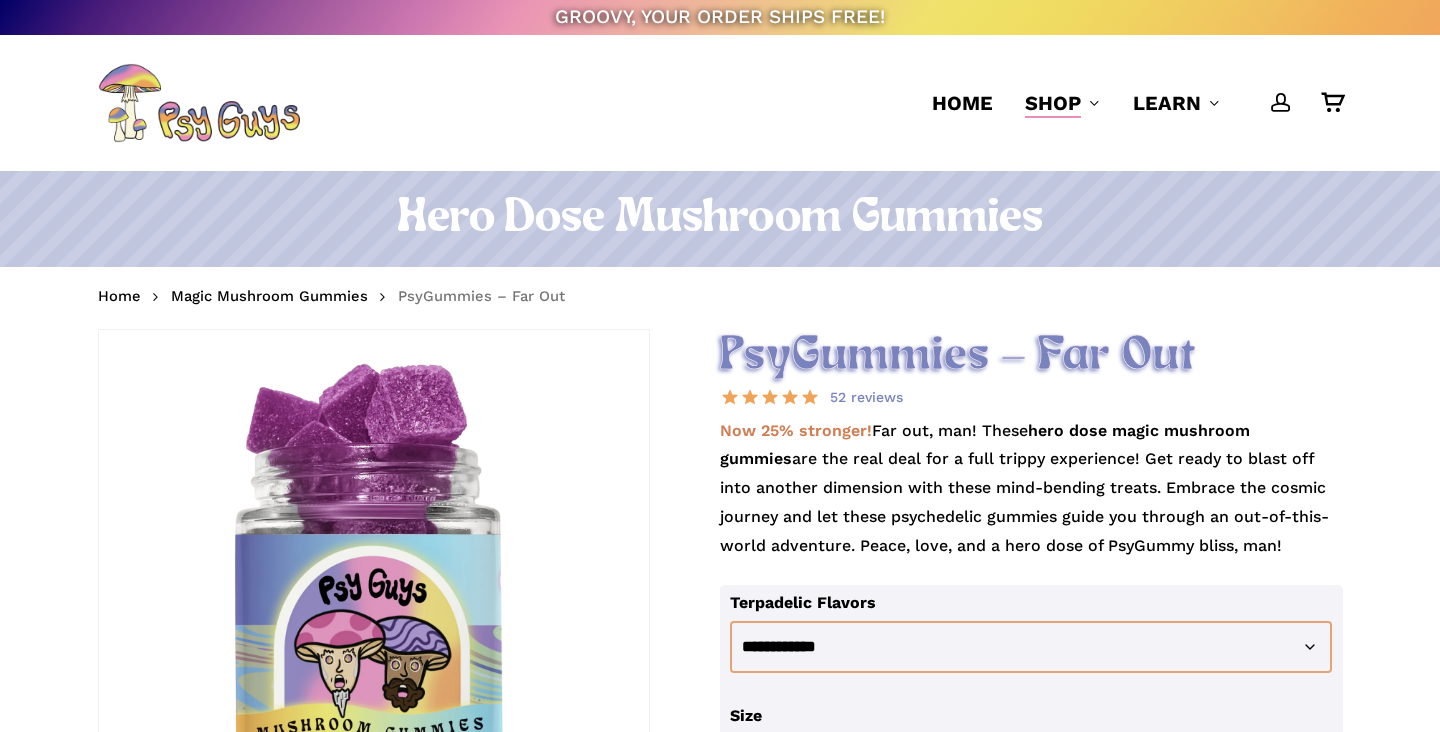 scroll, scrollTop: 0, scrollLeft: 0, axis: both 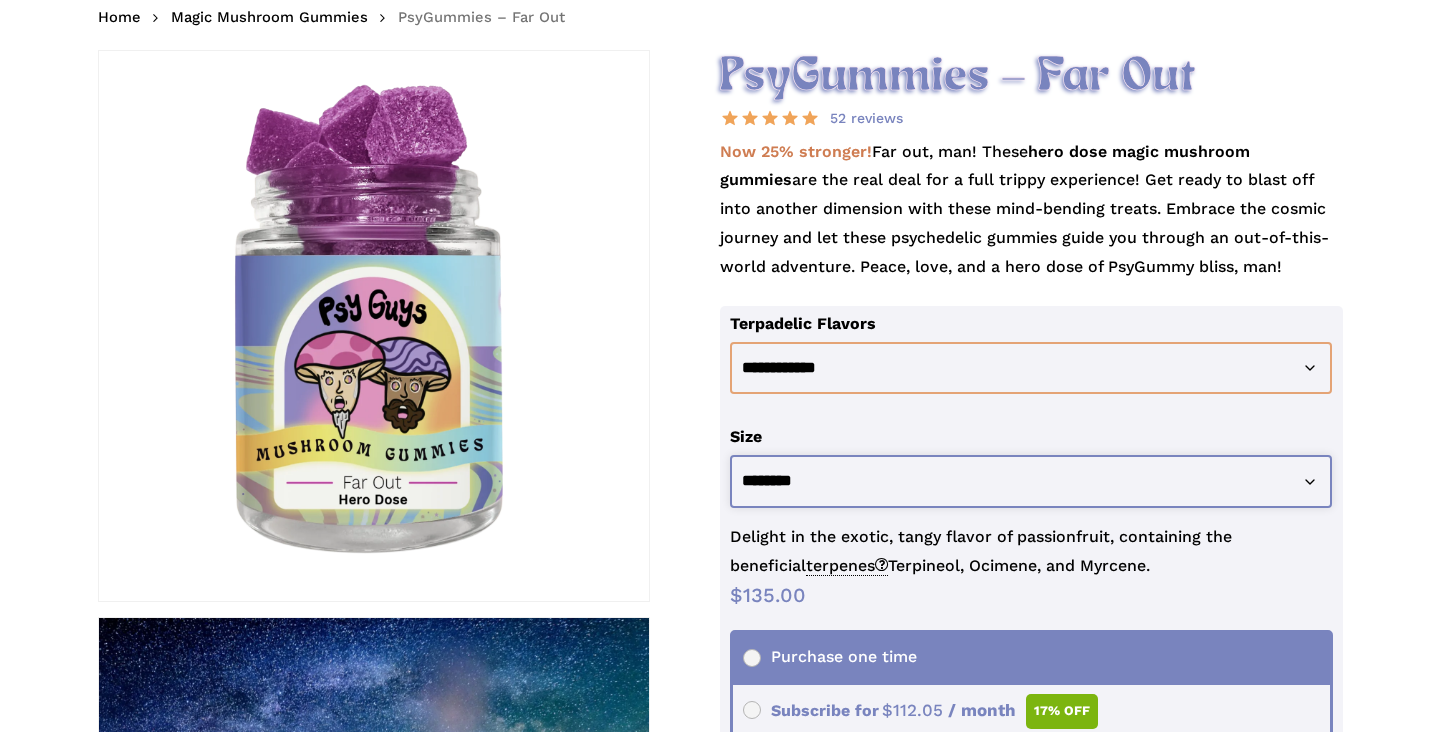 select on "********" 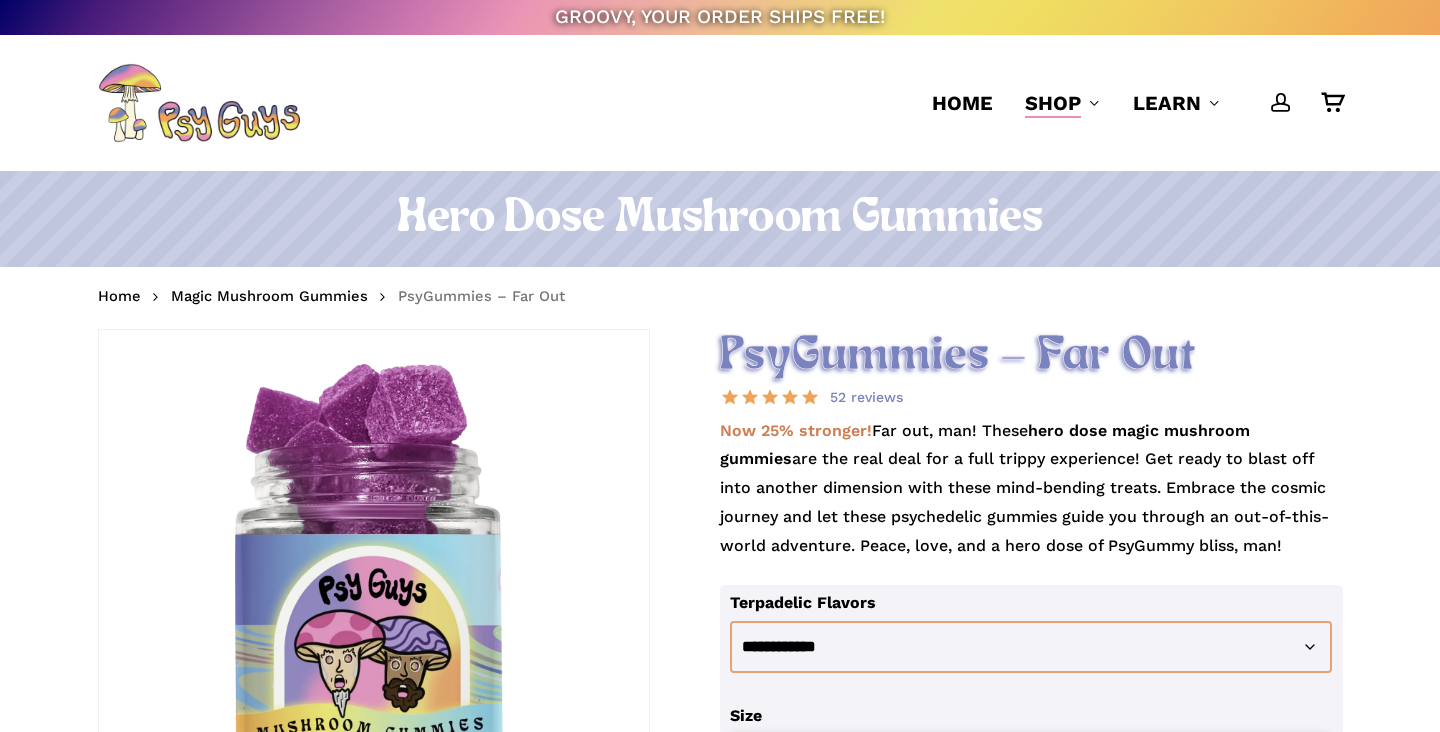 scroll, scrollTop: 0, scrollLeft: 0, axis: both 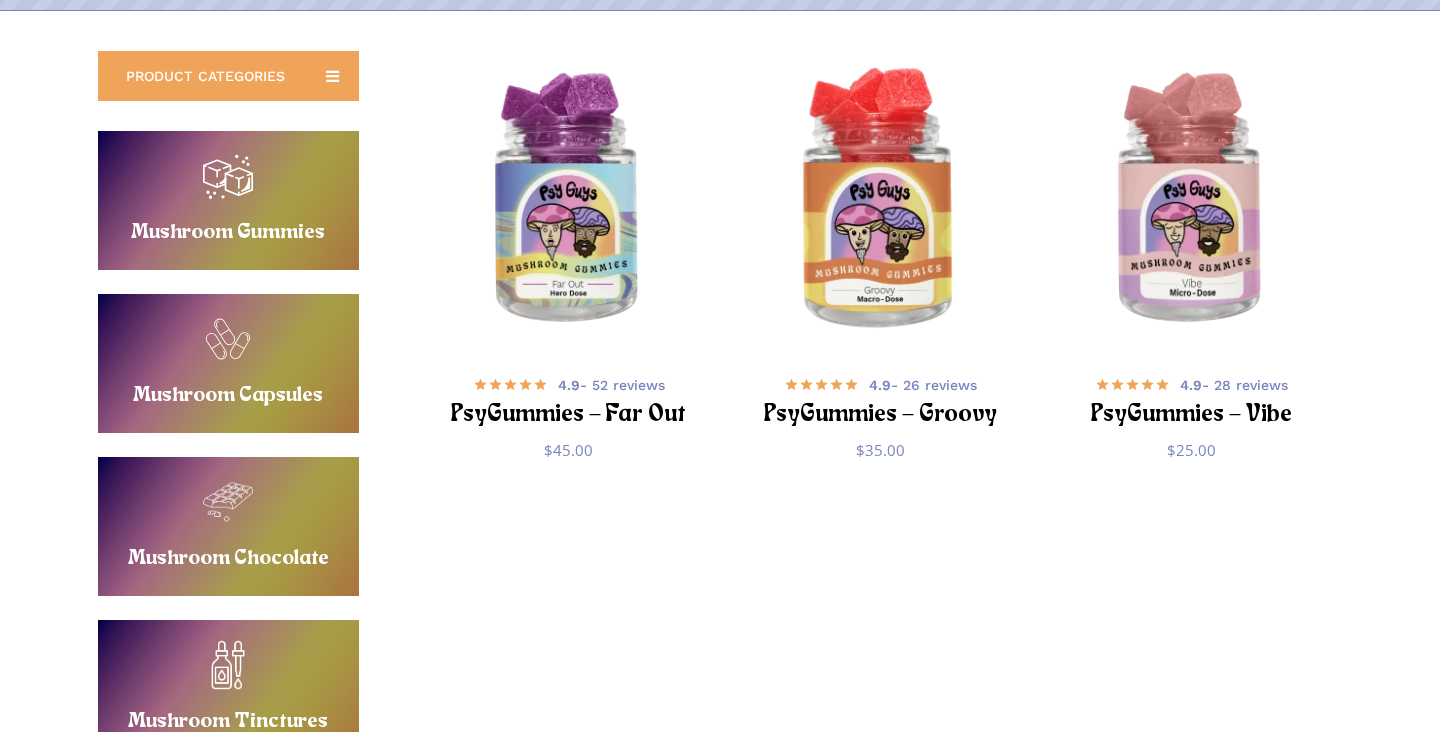 click at bounding box center (880, 201) 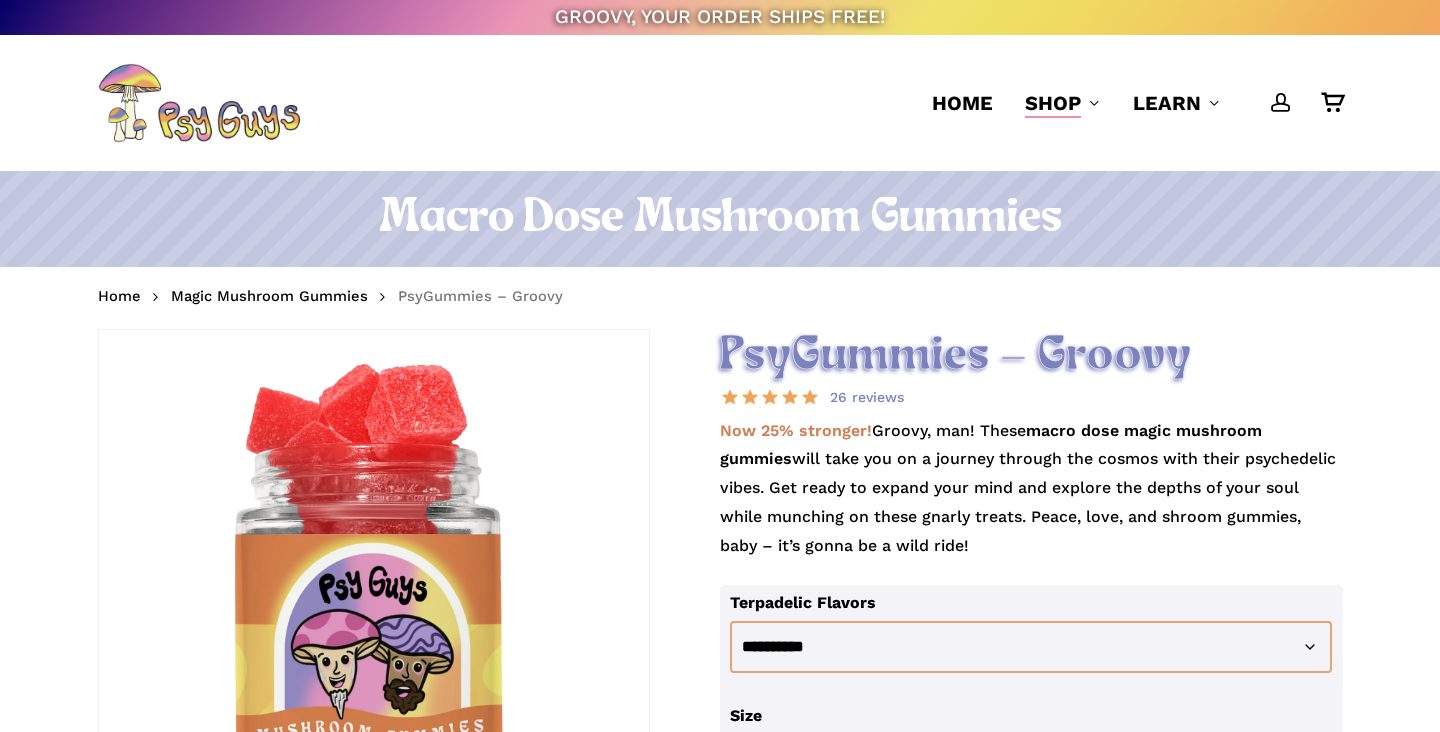 scroll, scrollTop: 230, scrollLeft: 0, axis: vertical 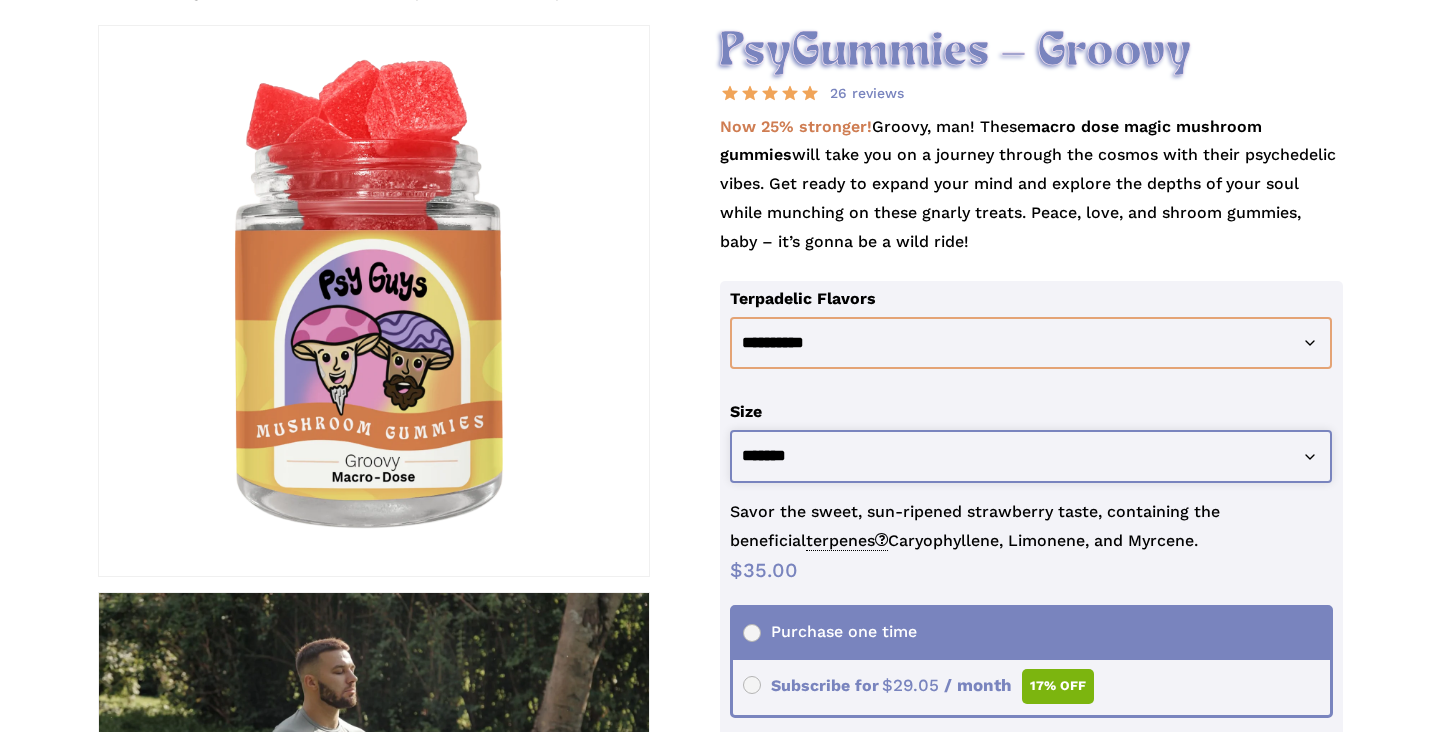 select on "********" 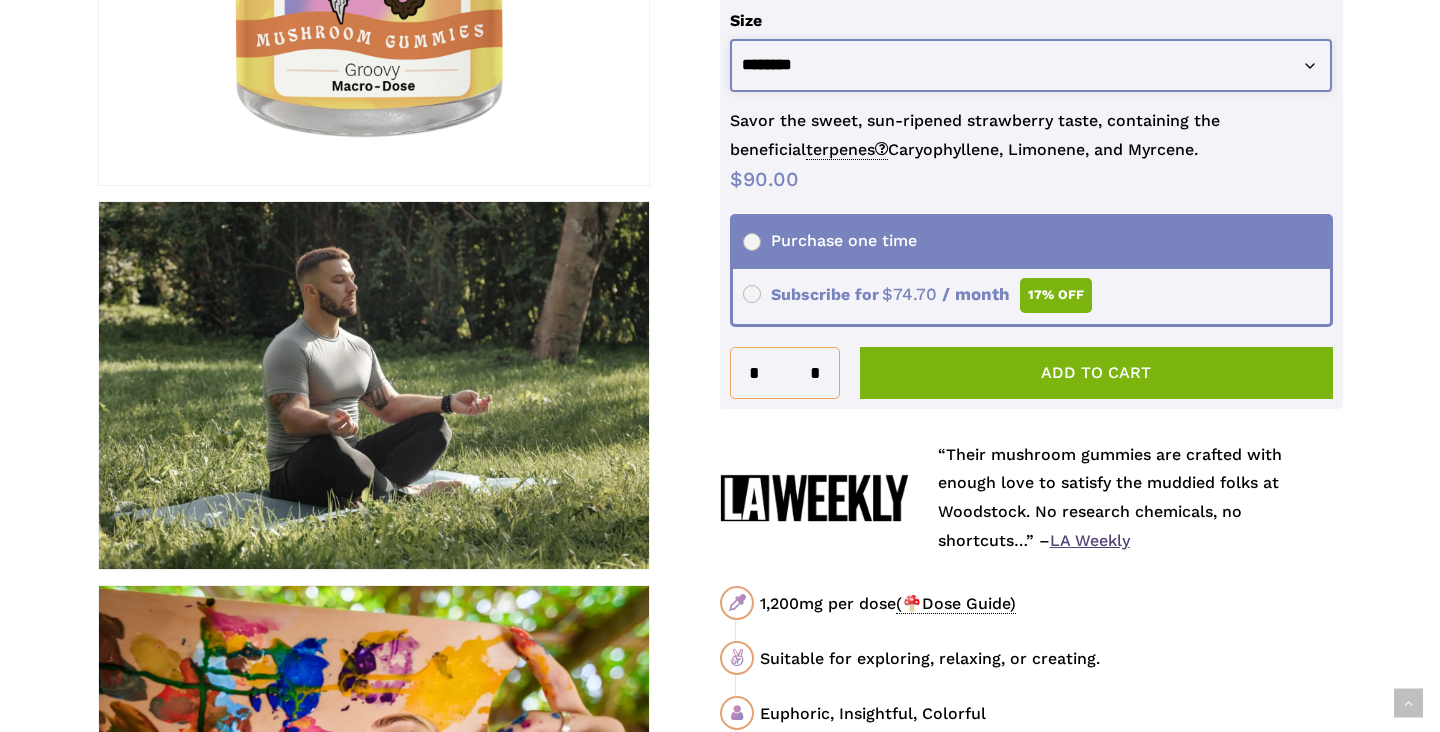 scroll, scrollTop: 653, scrollLeft: 0, axis: vertical 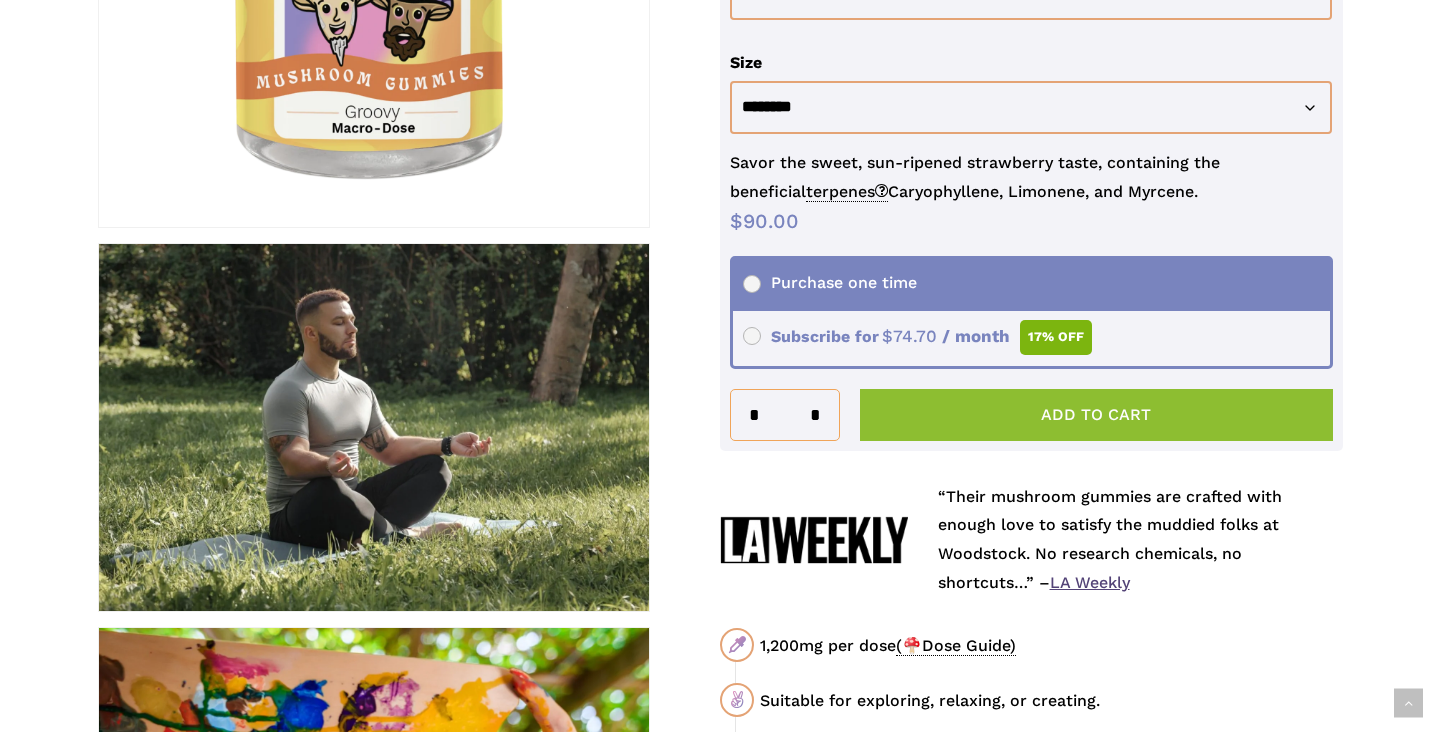 click on "Add to cart" 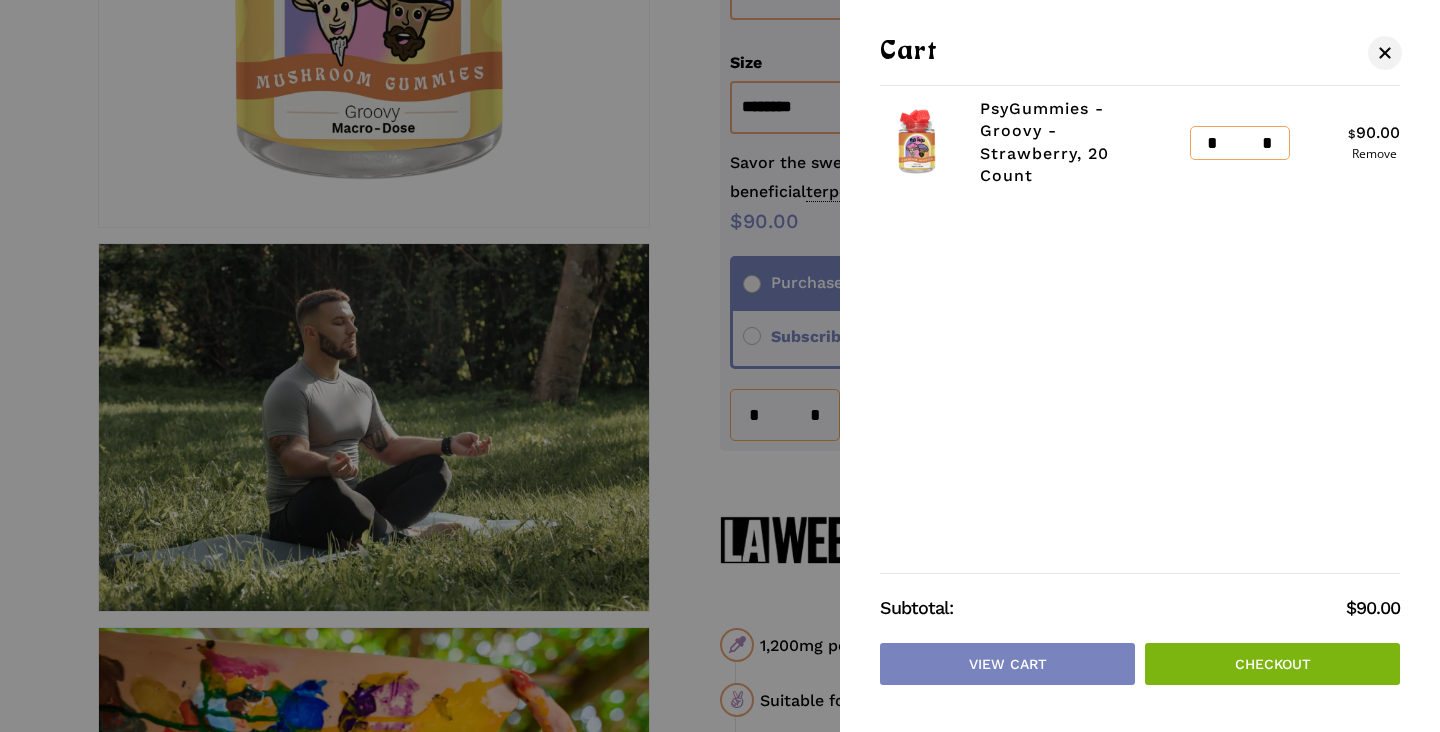 click on "Checkout" at bounding box center [1272, 664] 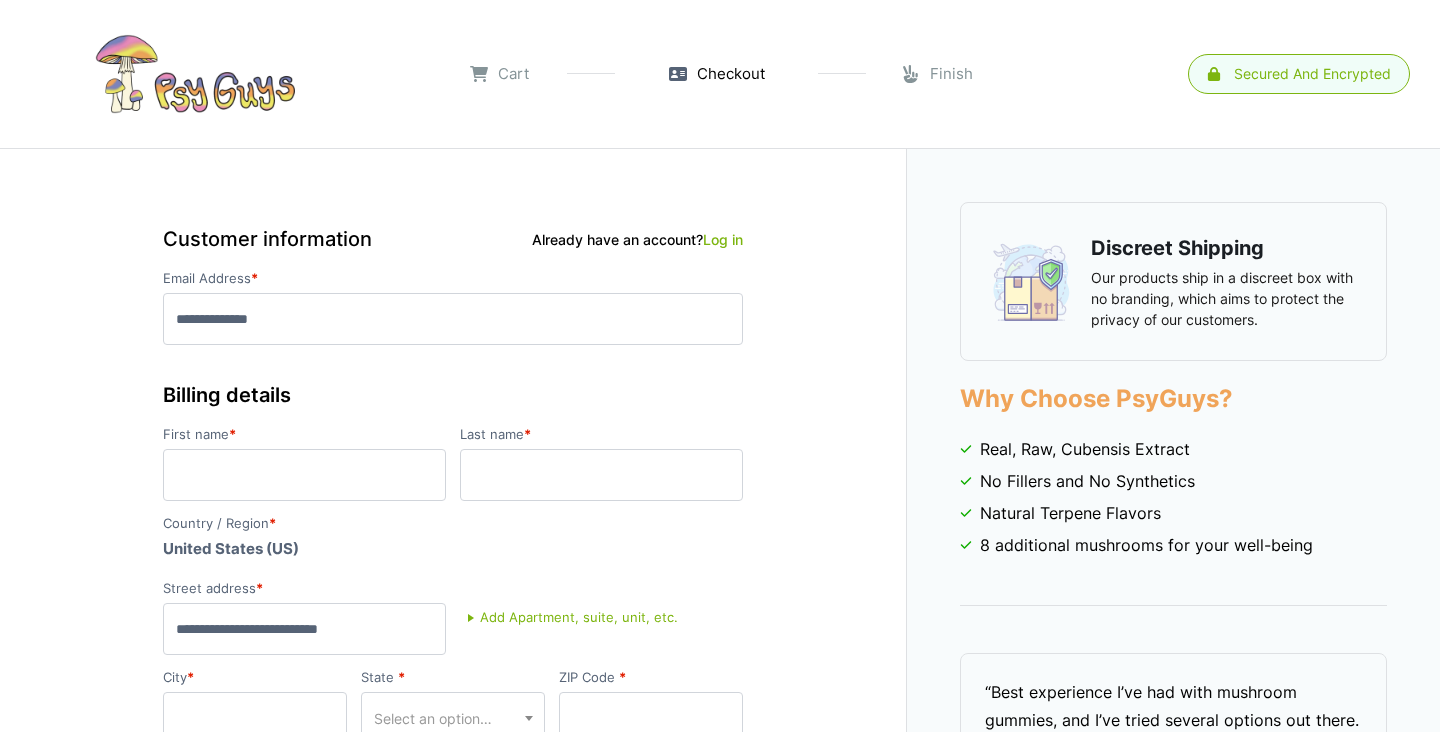 scroll, scrollTop: 0, scrollLeft: 0, axis: both 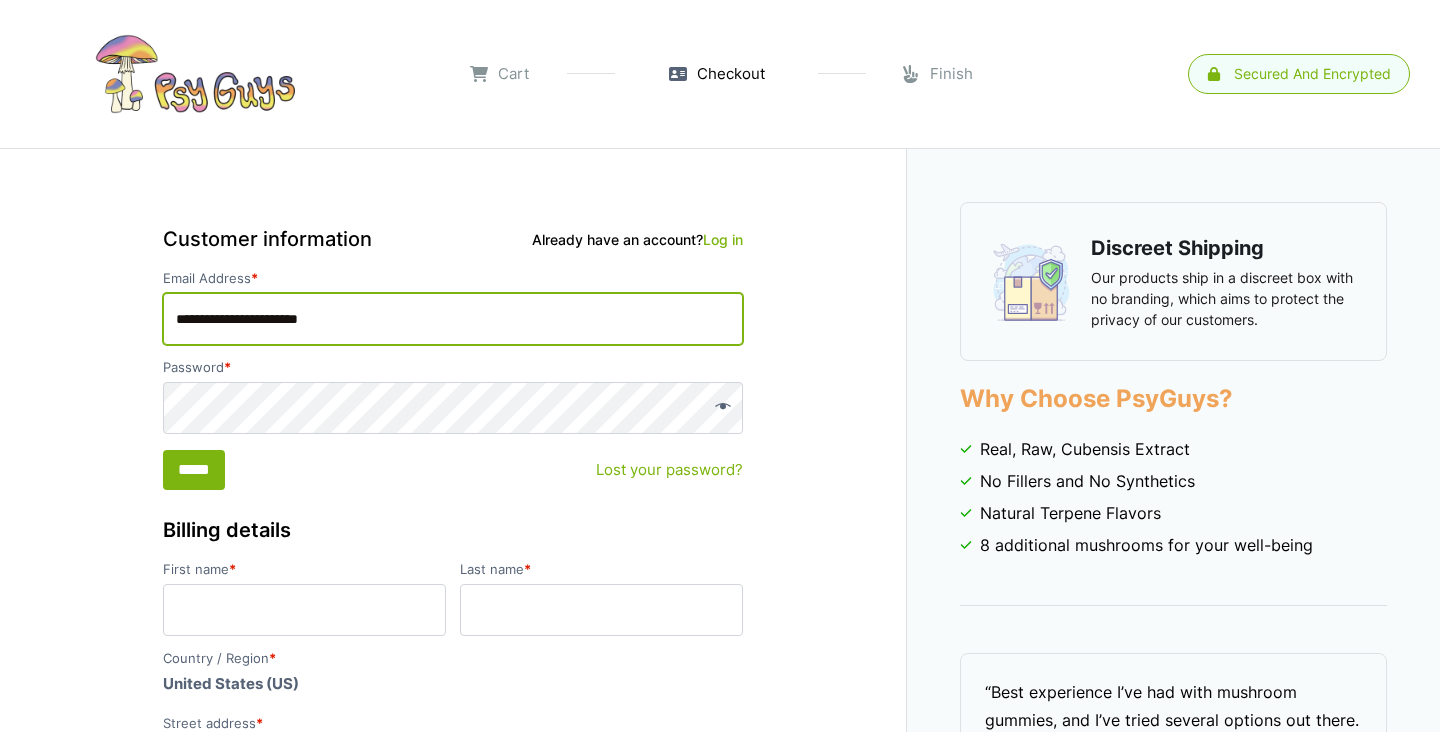 type on "**********" 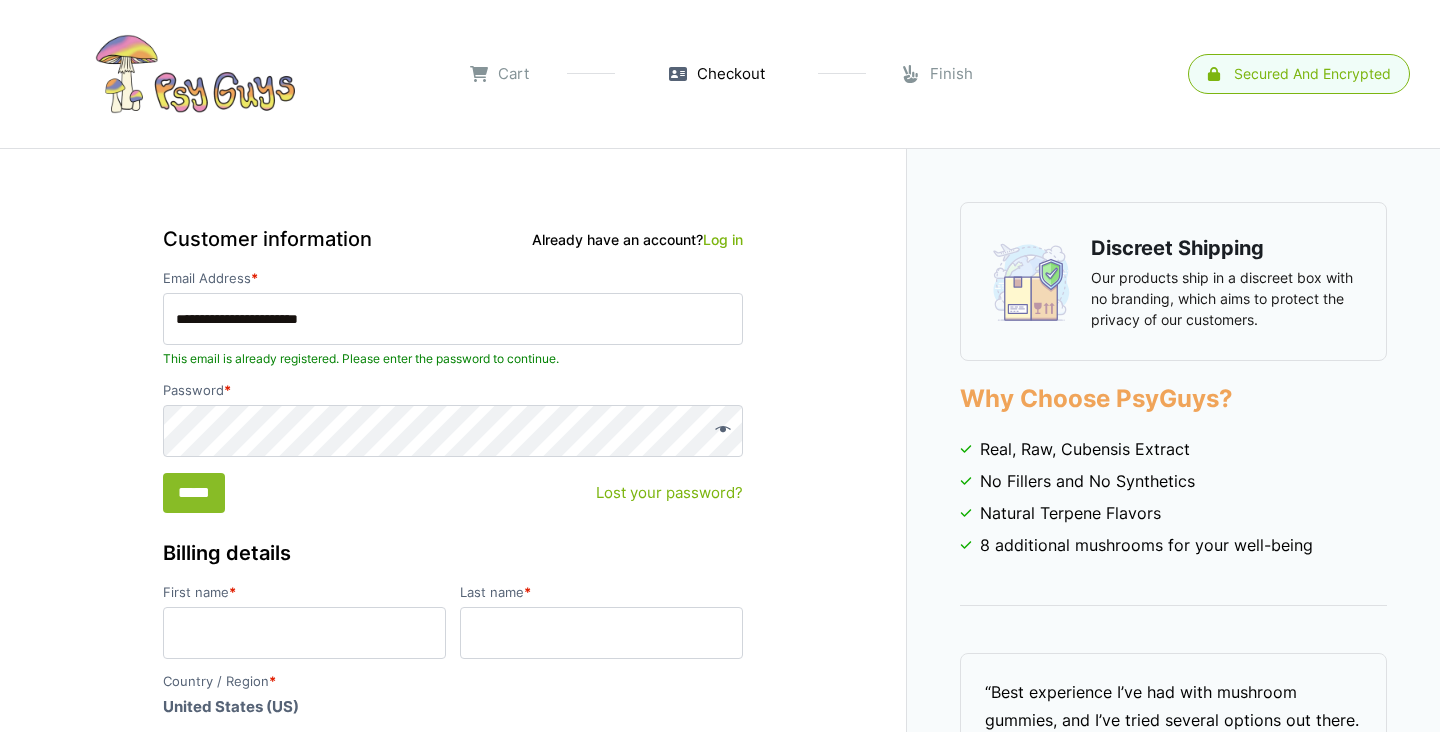 click on "*****" at bounding box center (194, 493) 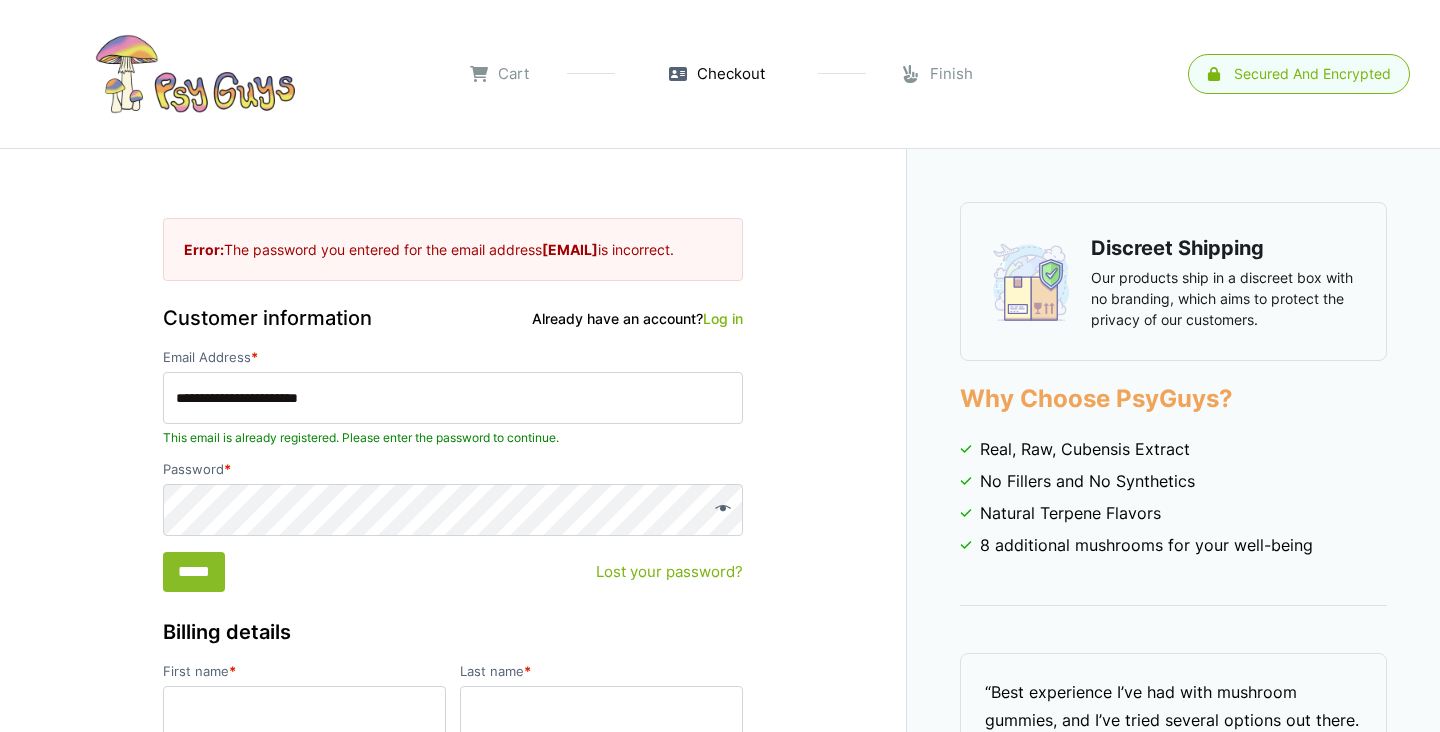 click on "*****" at bounding box center [194, 572] 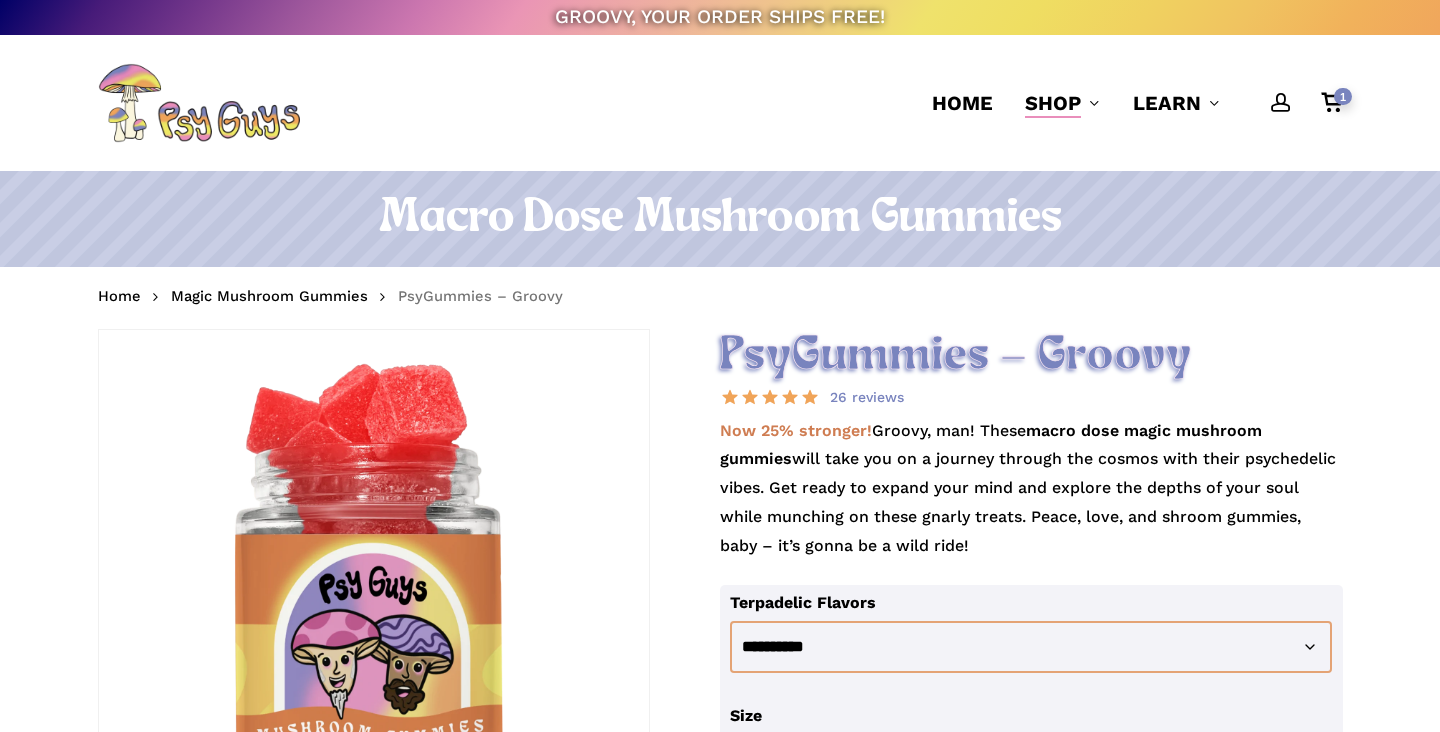scroll, scrollTop: 653, scrollLeft: 0, axis: vertical 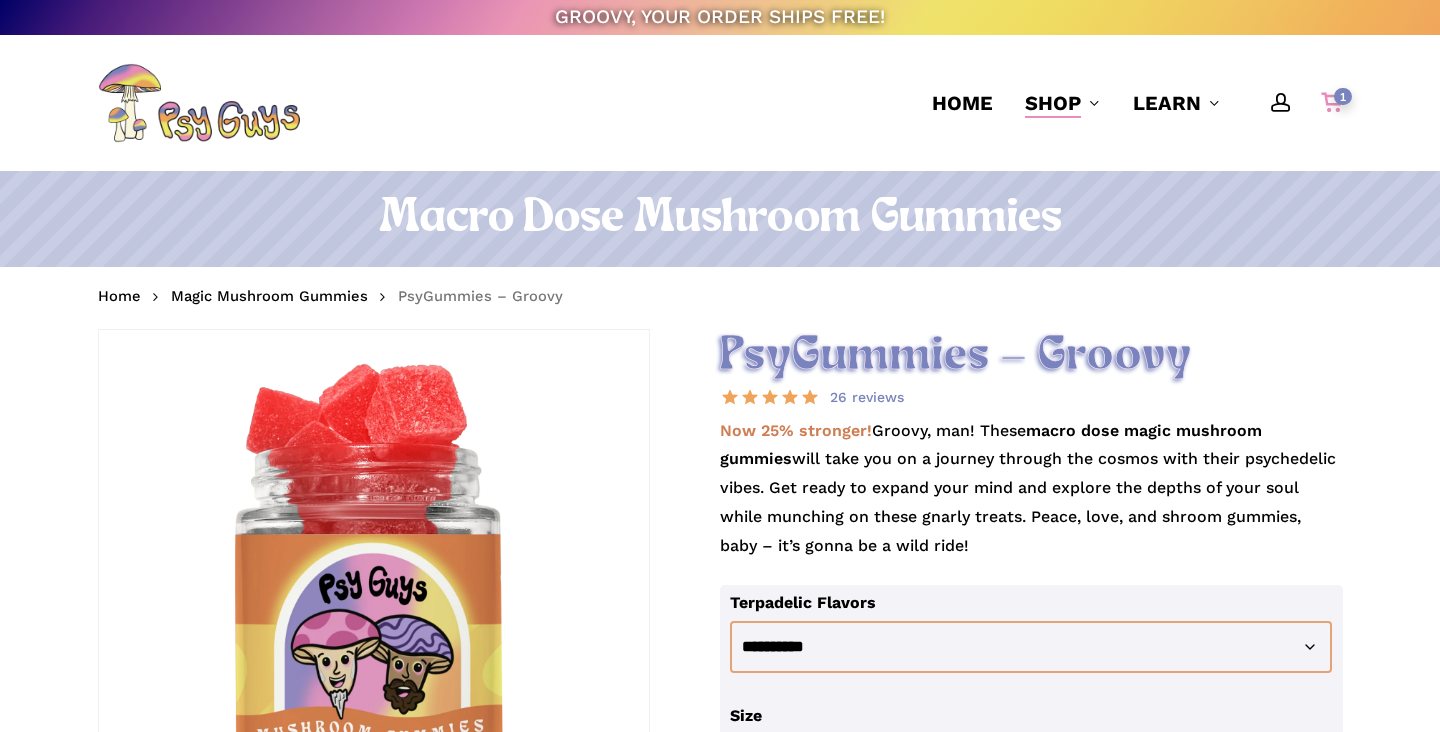 click at bounding box center [1332, 104] 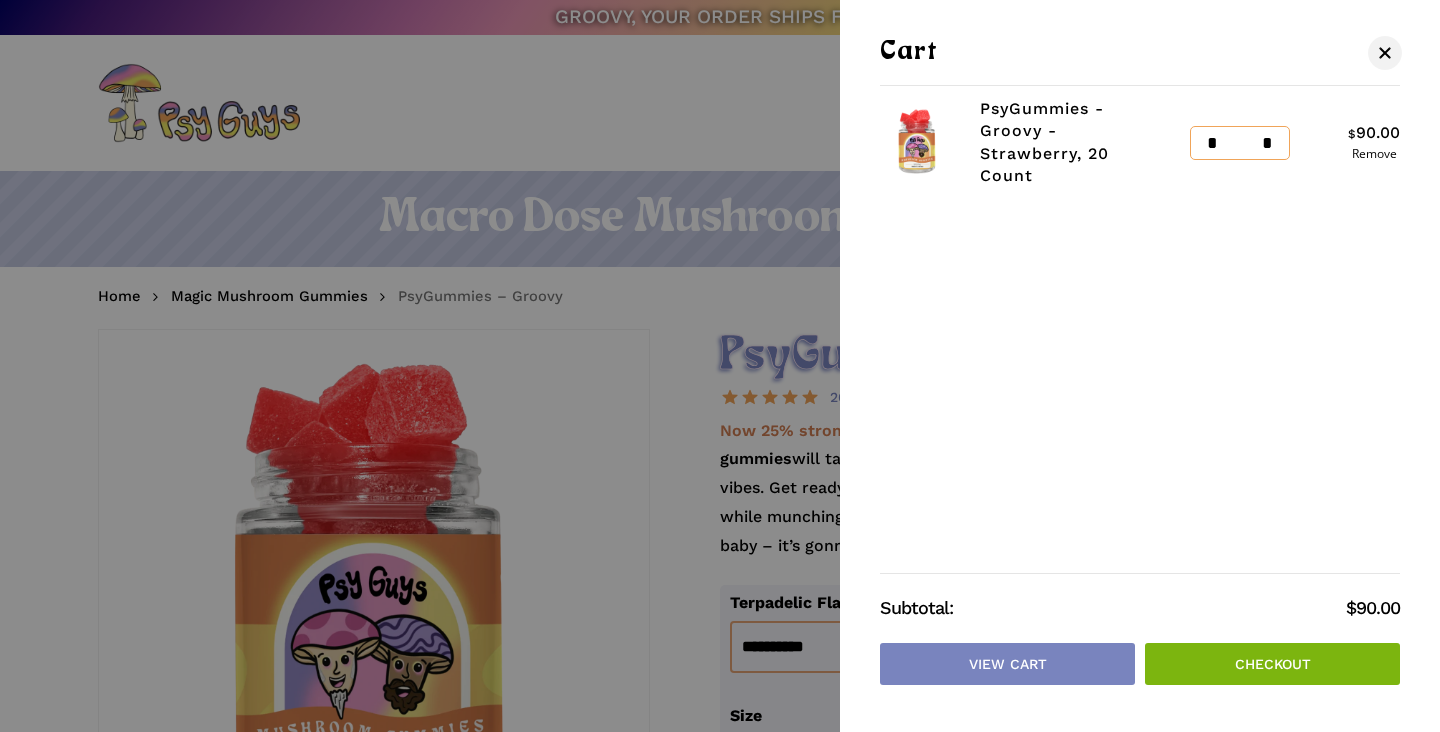 click on "Checkout" at bounding box center [1272, 664] 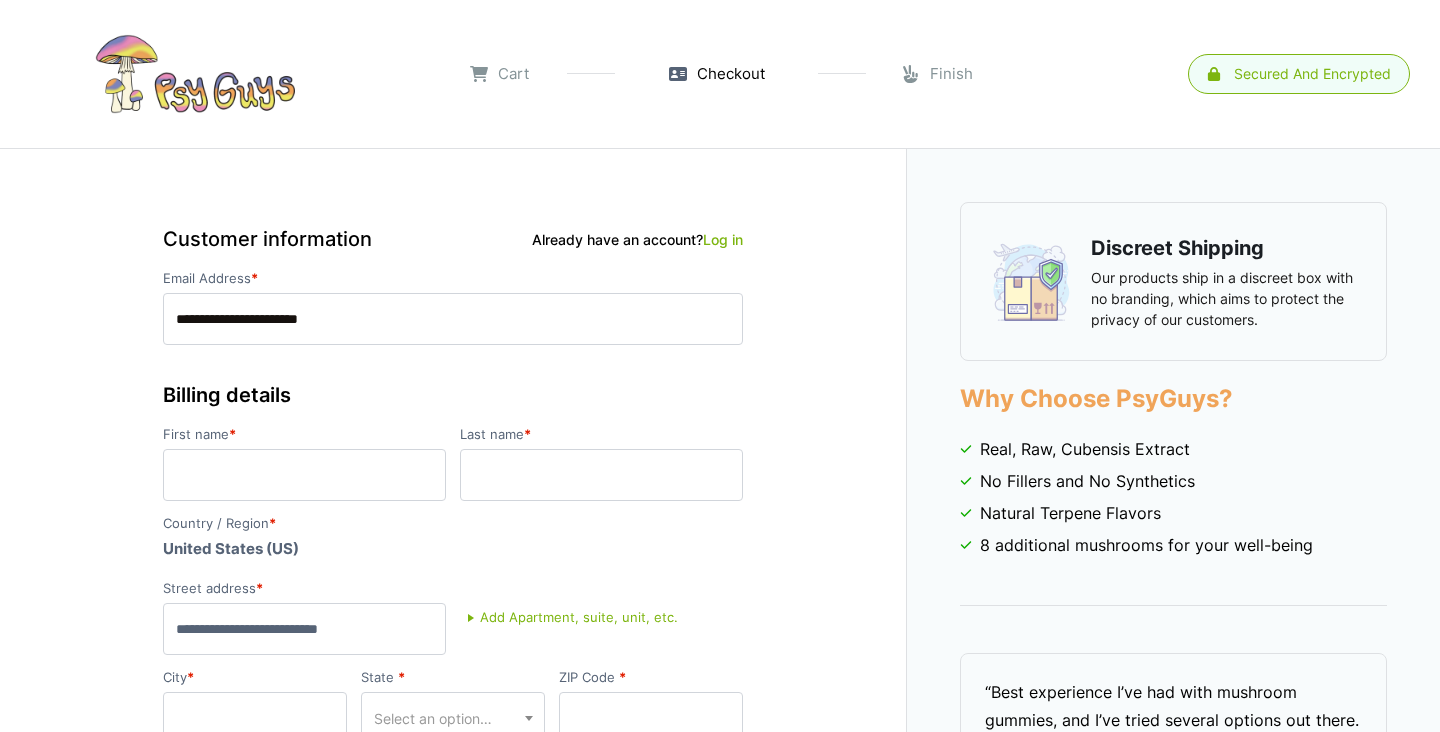 scroll, scrollTop: 0, scrollLeft: 0, axis: both 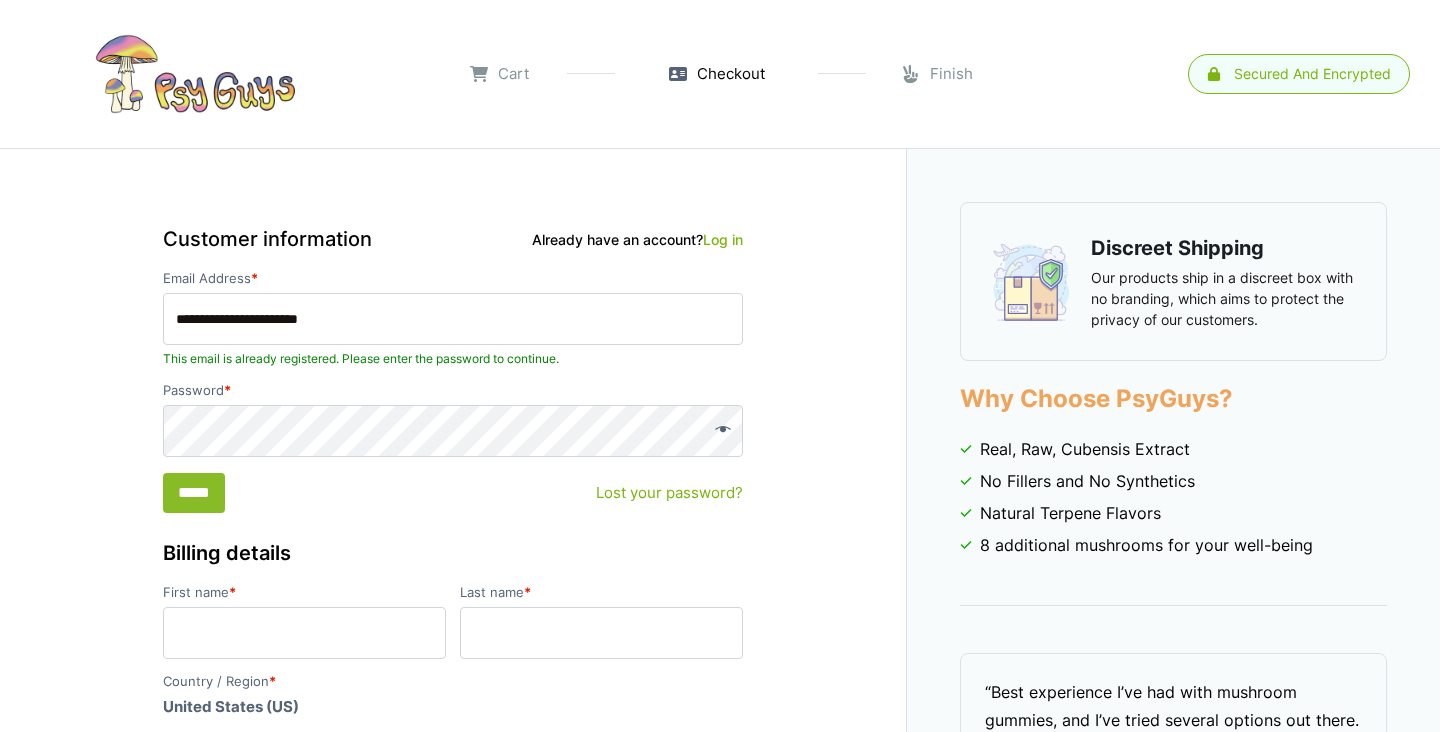 click on "*****" at bounding box center [194, 493] 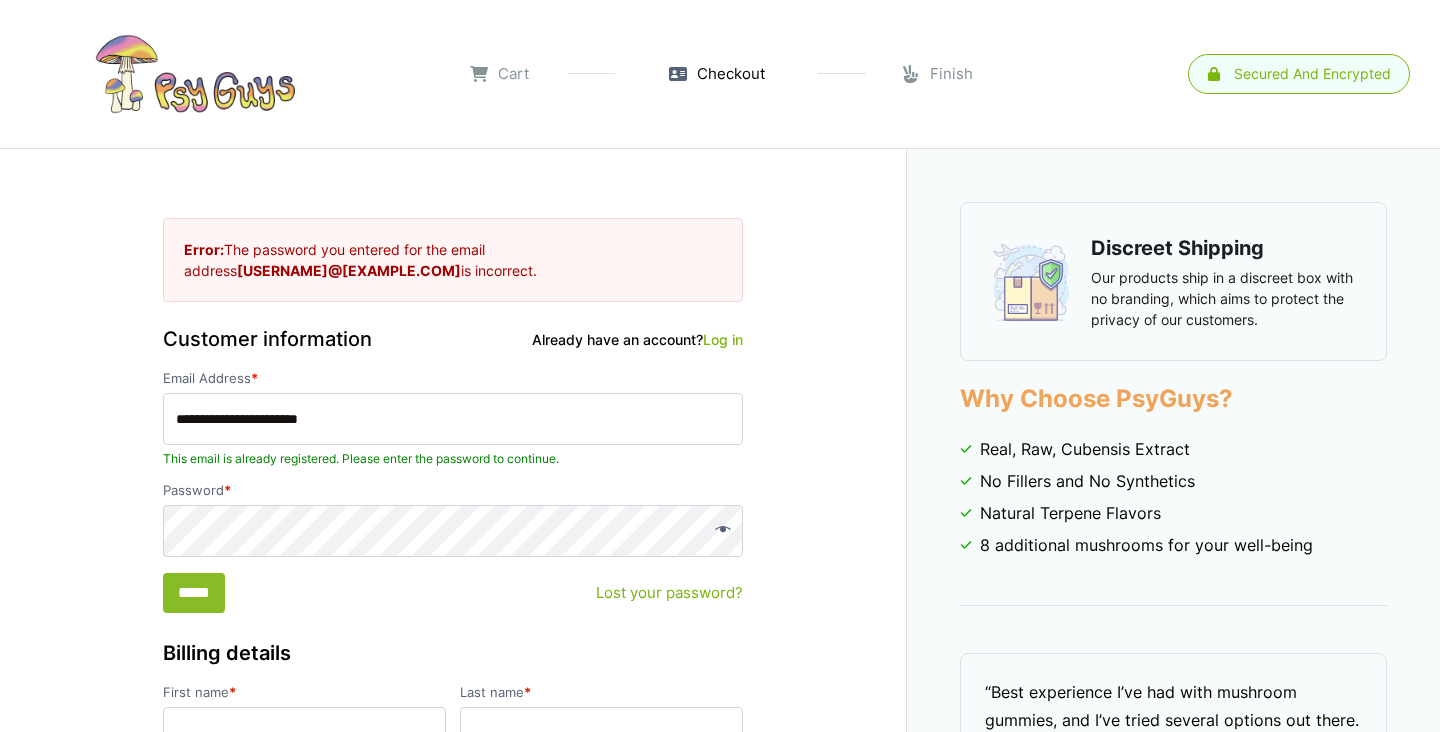click on "*****" at bounding box center [194, 593] 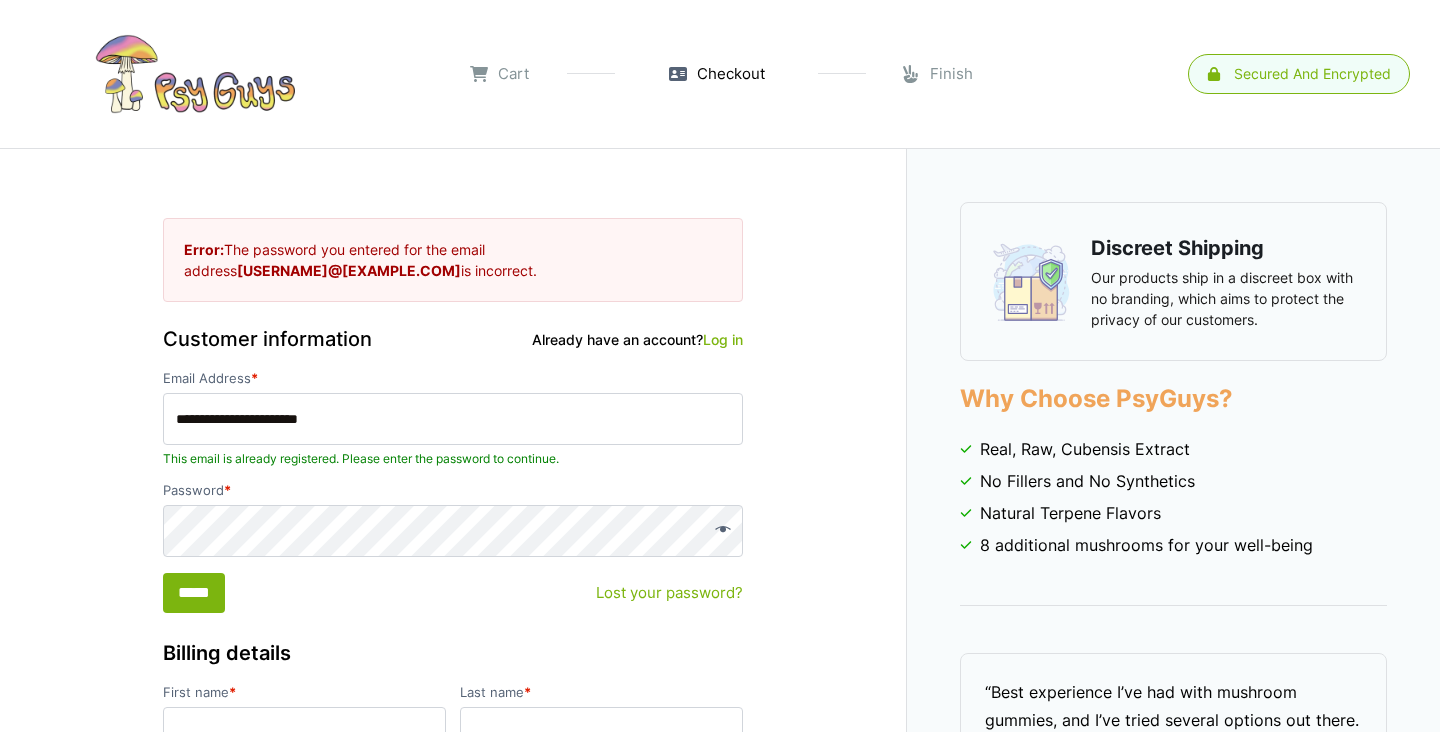 click on "Discreet Shipping Our products ship in a discreet box with no branding, which aims to protect the privacy of our customers.
Show Order Summary
$ 90.00
Product
Subtotal
PsyGummies - Groovy - Strawberry, 20 Count  						  × 1
$ 90.00
Subtotal
$ 90.00
Shipping
USPS Ground Advantage™ (5-14 days - Slow but Free)
Total
$ 90.00
Apply
Error:  The password you entered for the email address  Taylorbubbaman@gmail.com  is incorrect.  Lost your password?
Customer information													 Already have an account?   Log in
Email Address" at bounding box center (453, 1505) 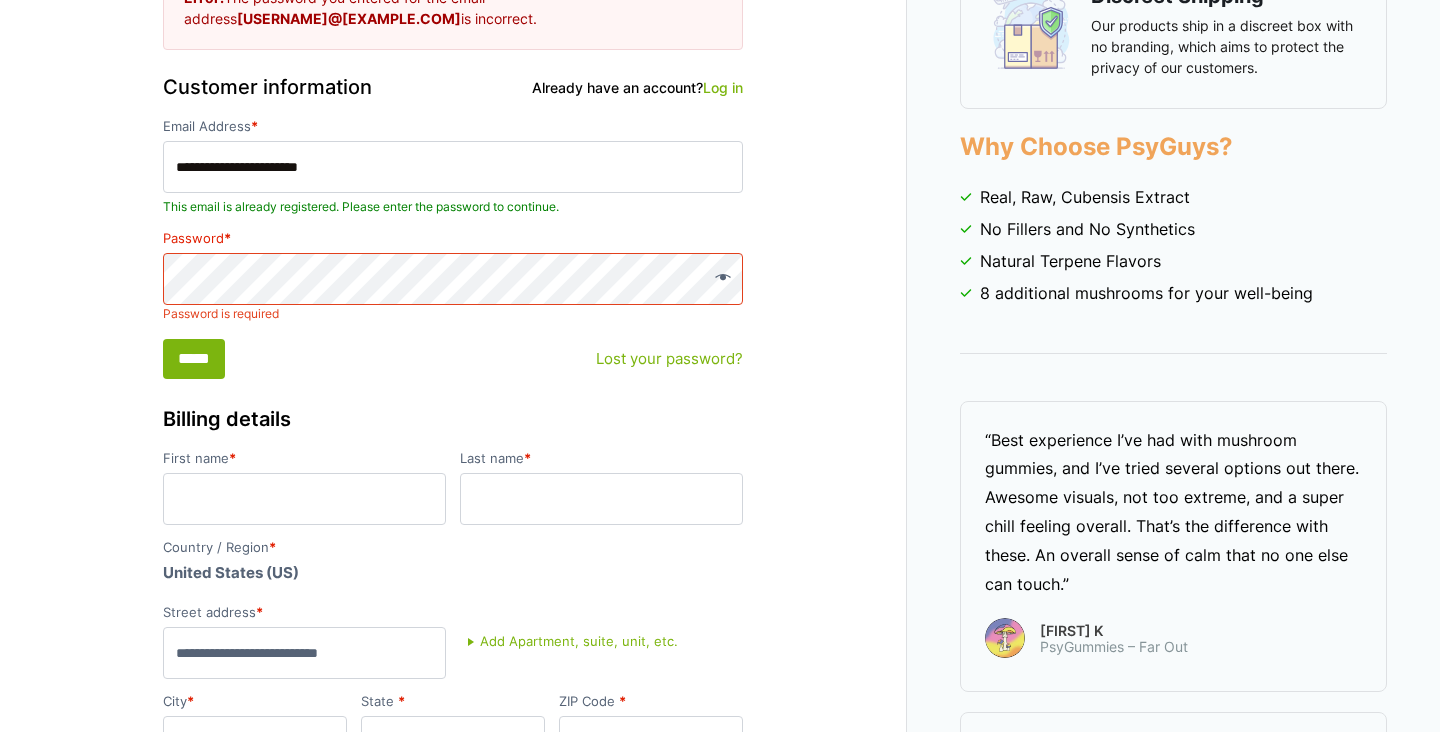 scroll, scrollTop: 244, scrollLeft: 0, axis: vertical 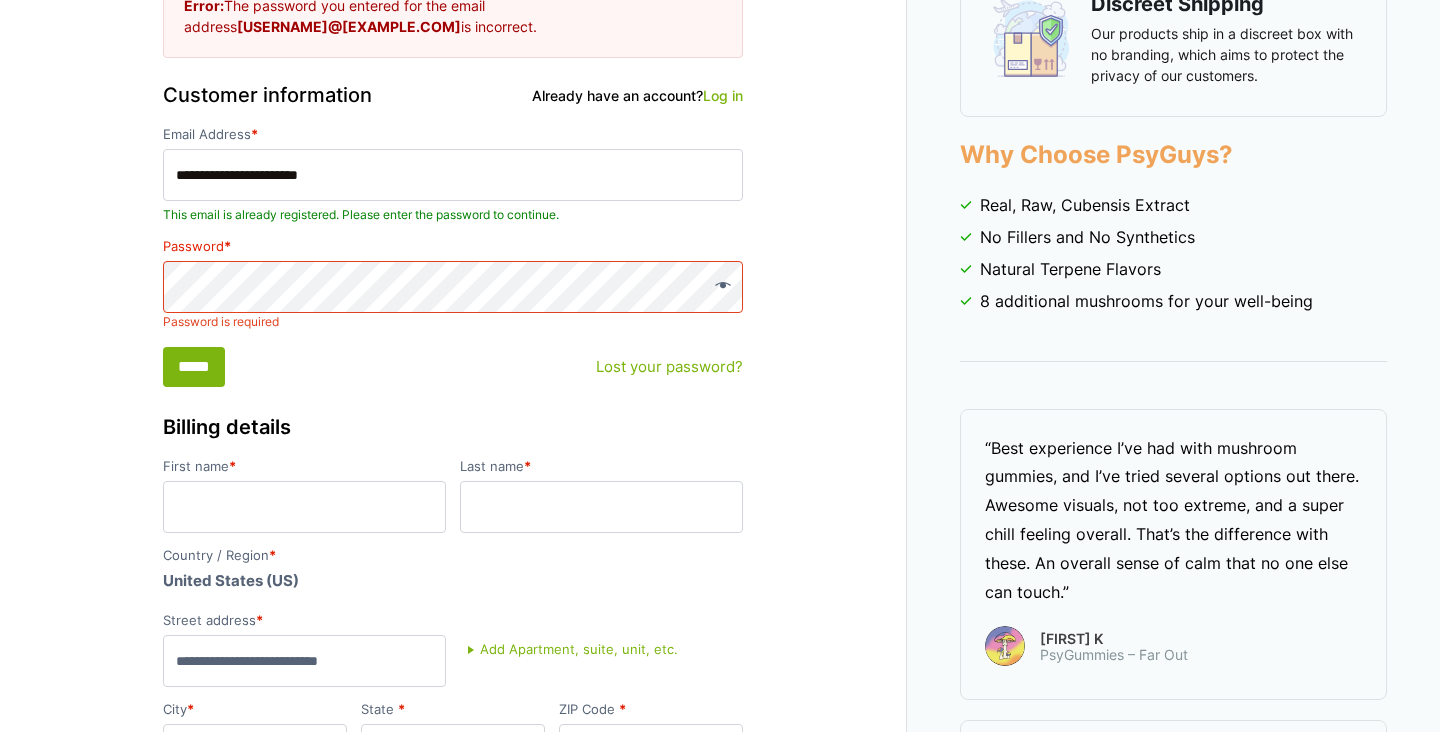 click on "Lost your password?" at bounding box center [669, 367] 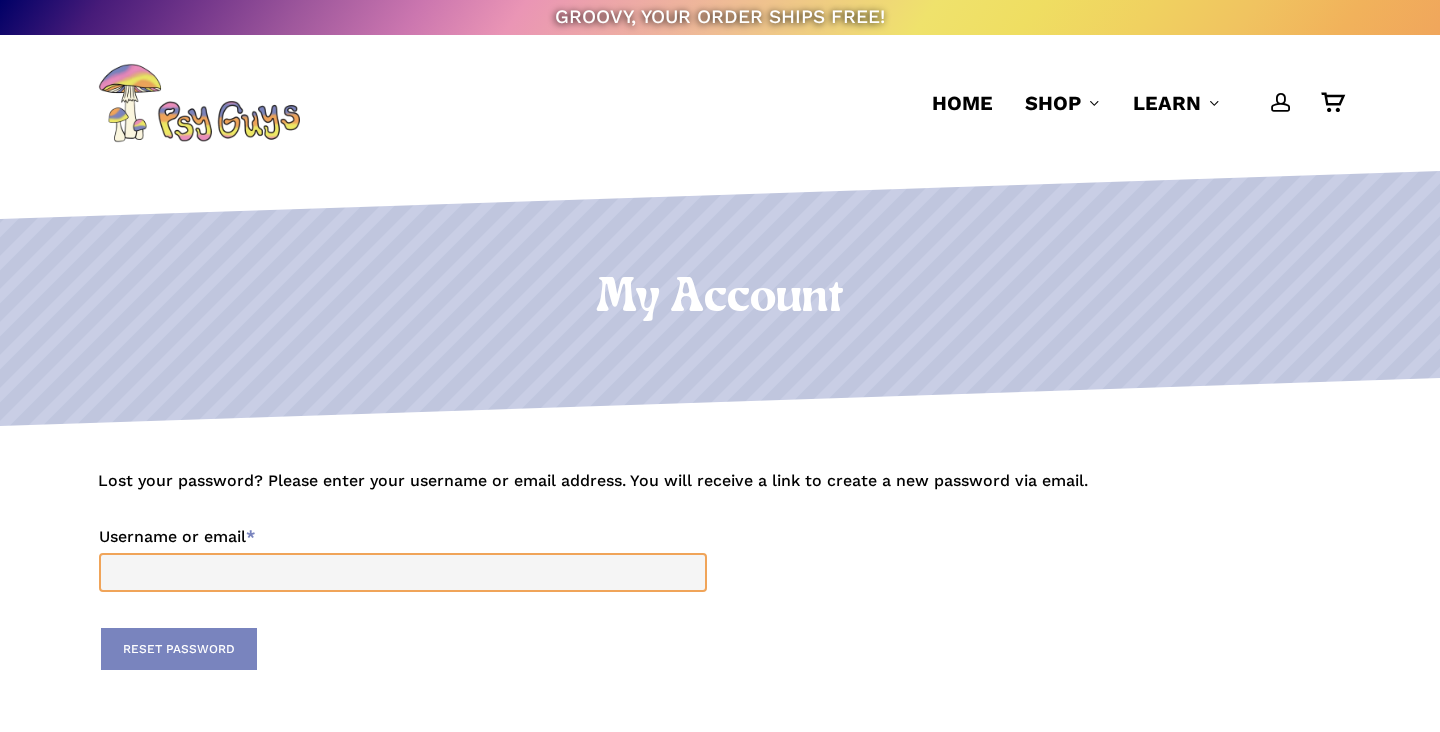 scroll, scrollTop: 0, scrollLeft: 0, axis: both 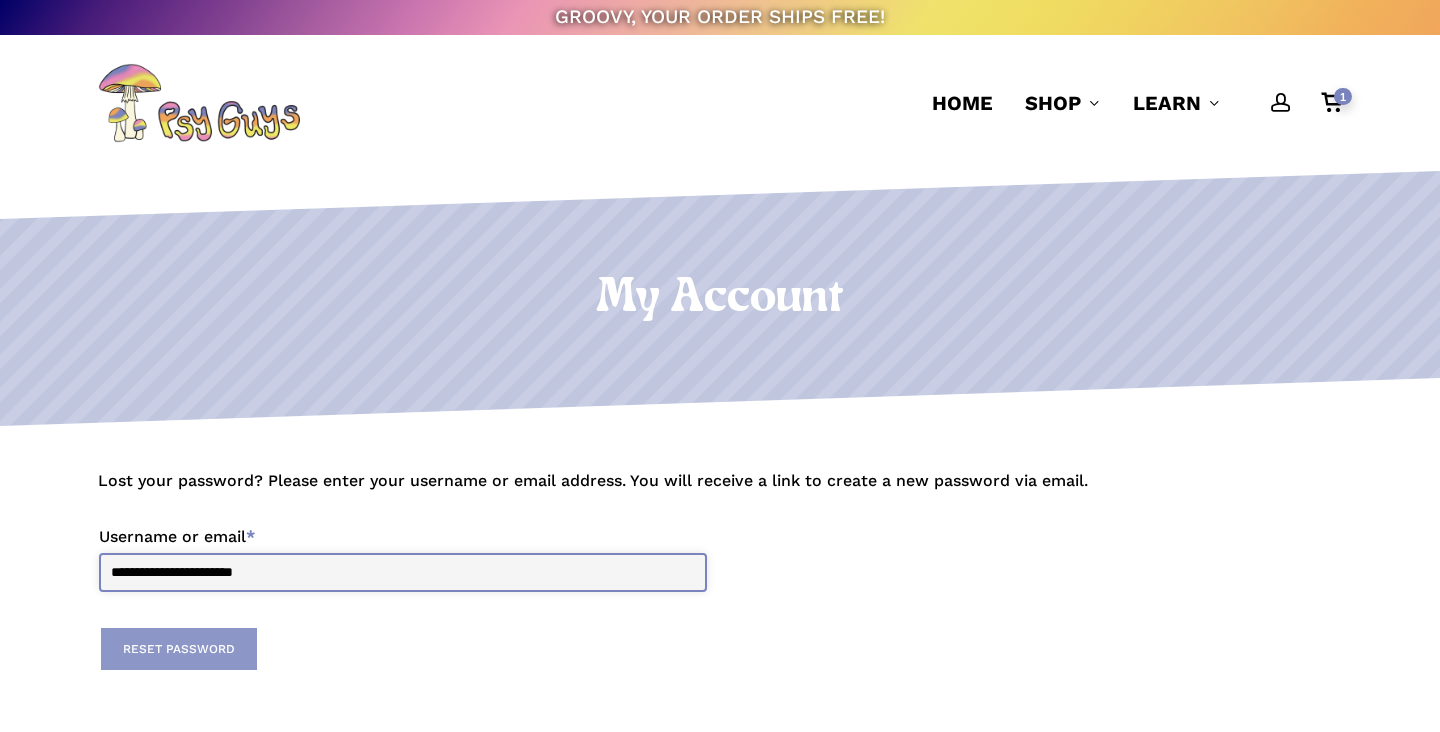 type on "**********" 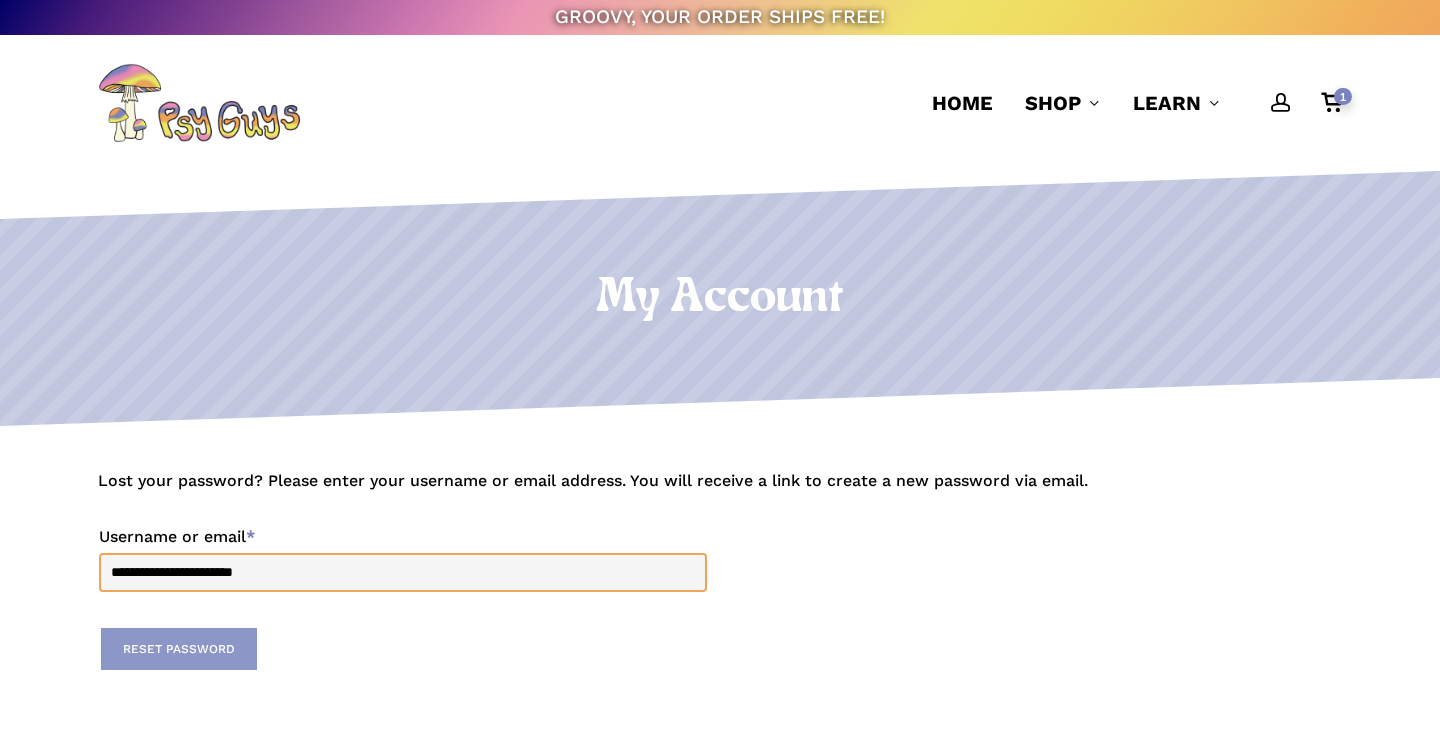 click on "Reset password" at bounding box center [179, 649] 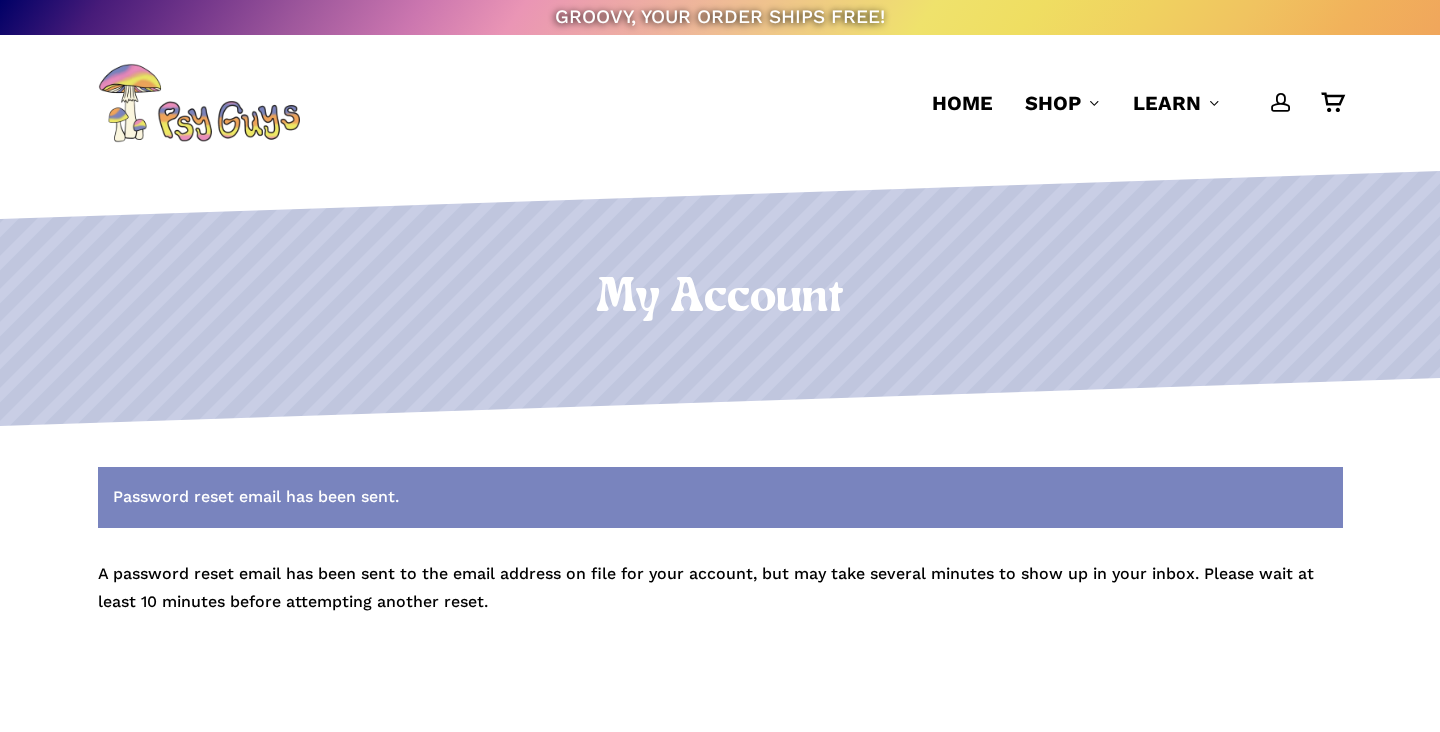 scroll, scrollTop: 0, scrollLeft: 0, axis: both 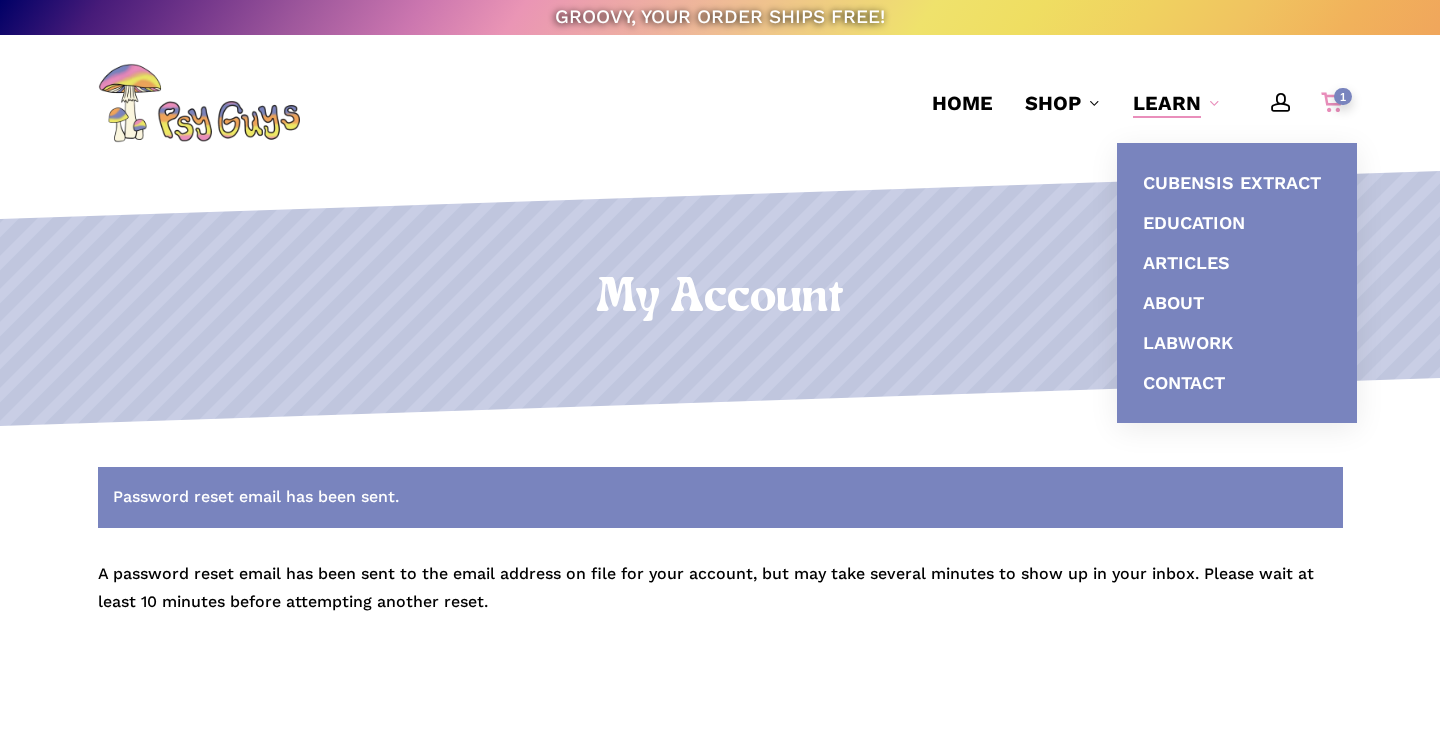 click on "1" at bounding box center (1341, 98) 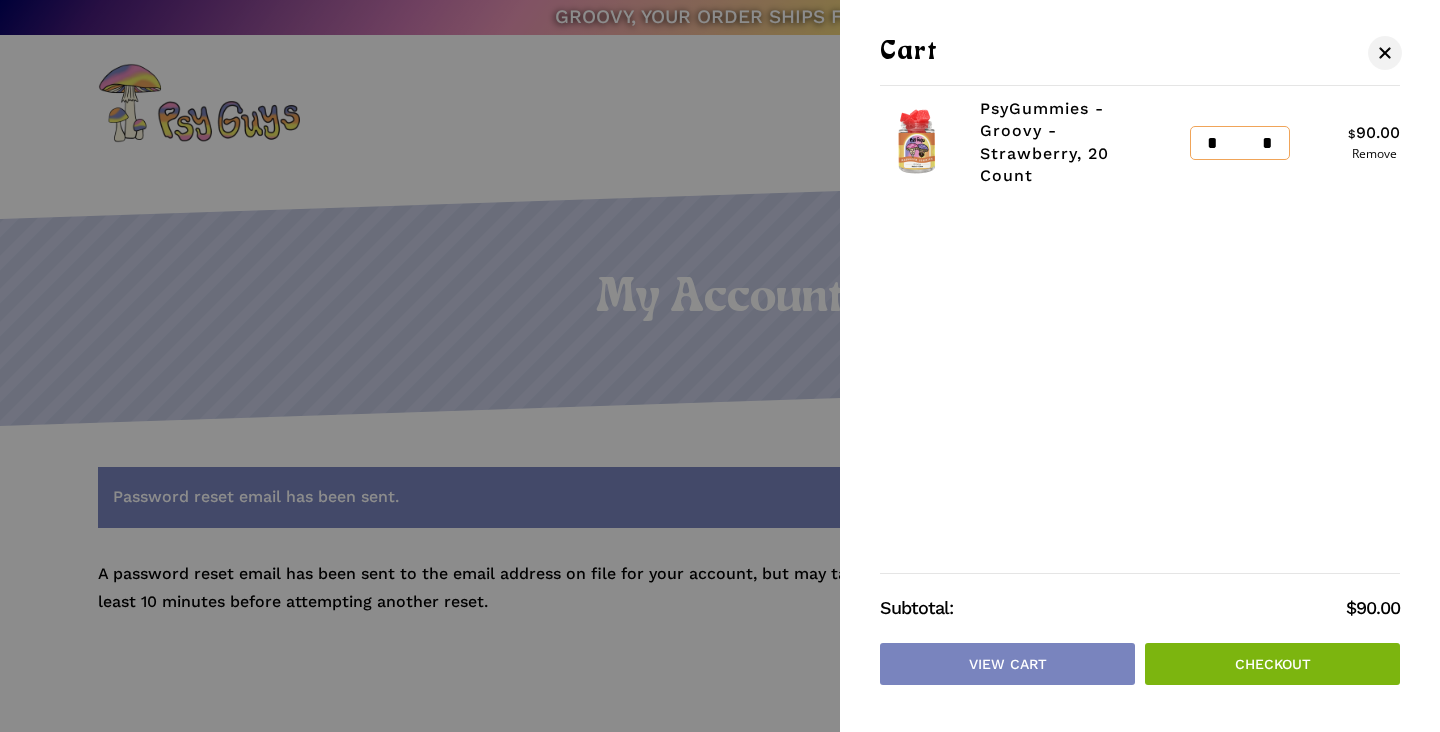 click on "Checkout" at bounding box center [1272, 664] 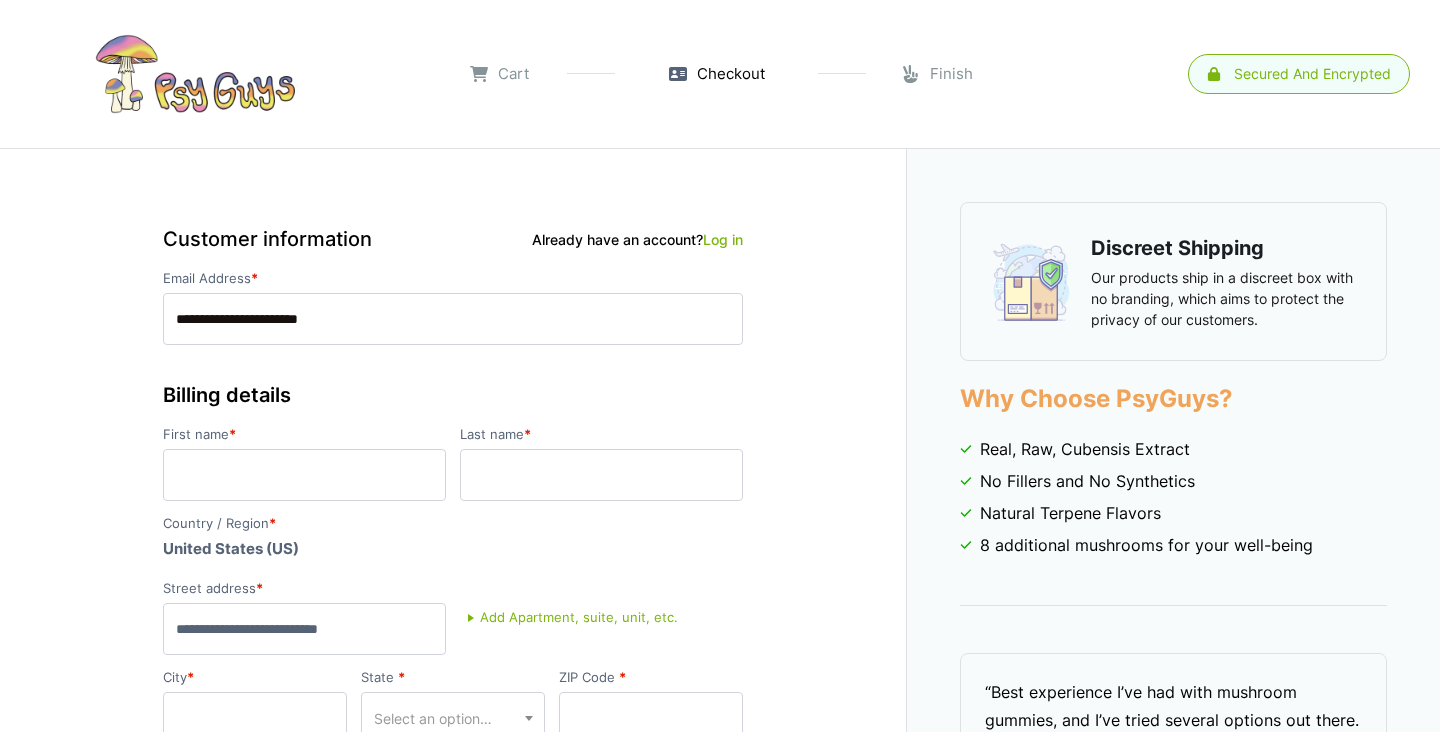 scroll, scrollTop: 0, scrollLeft: 0, axis: both 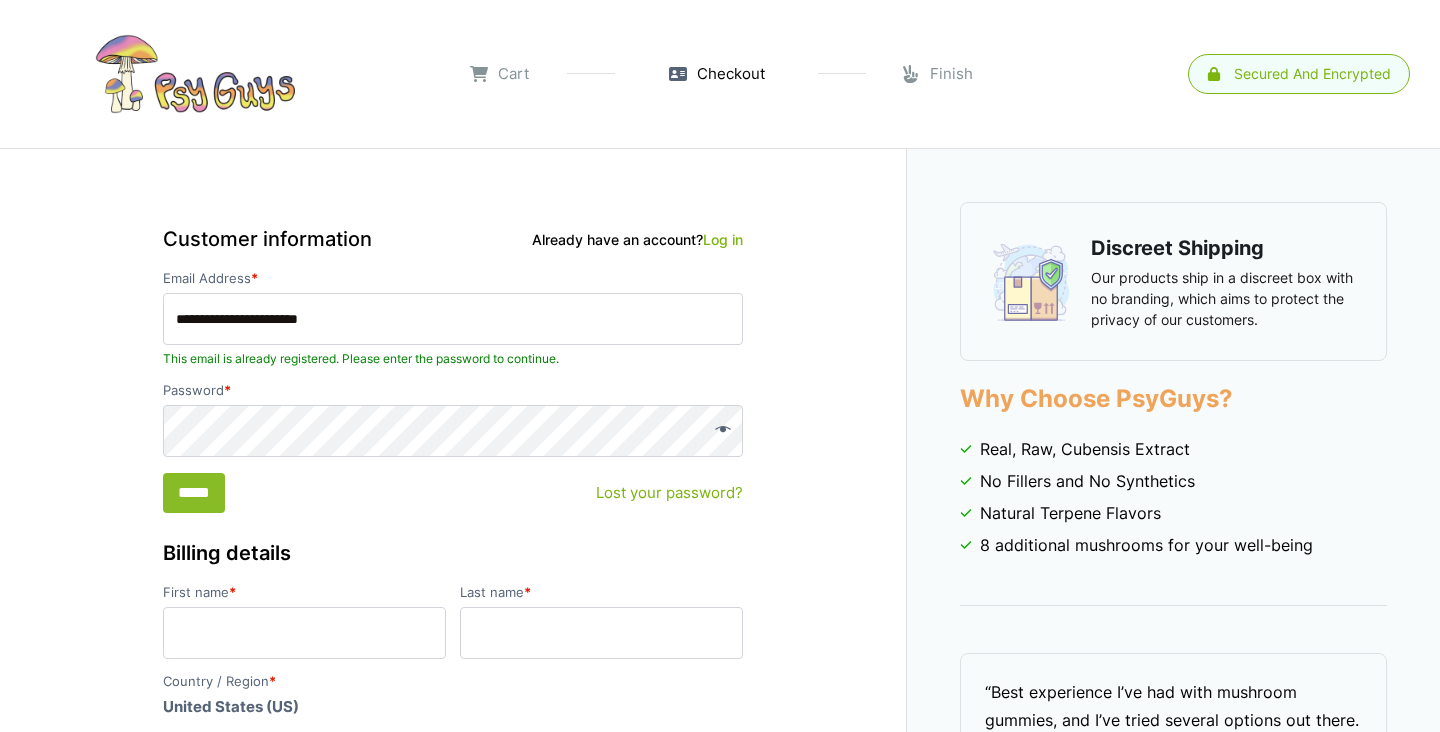click on "*****" at bounding box center (194, 493) 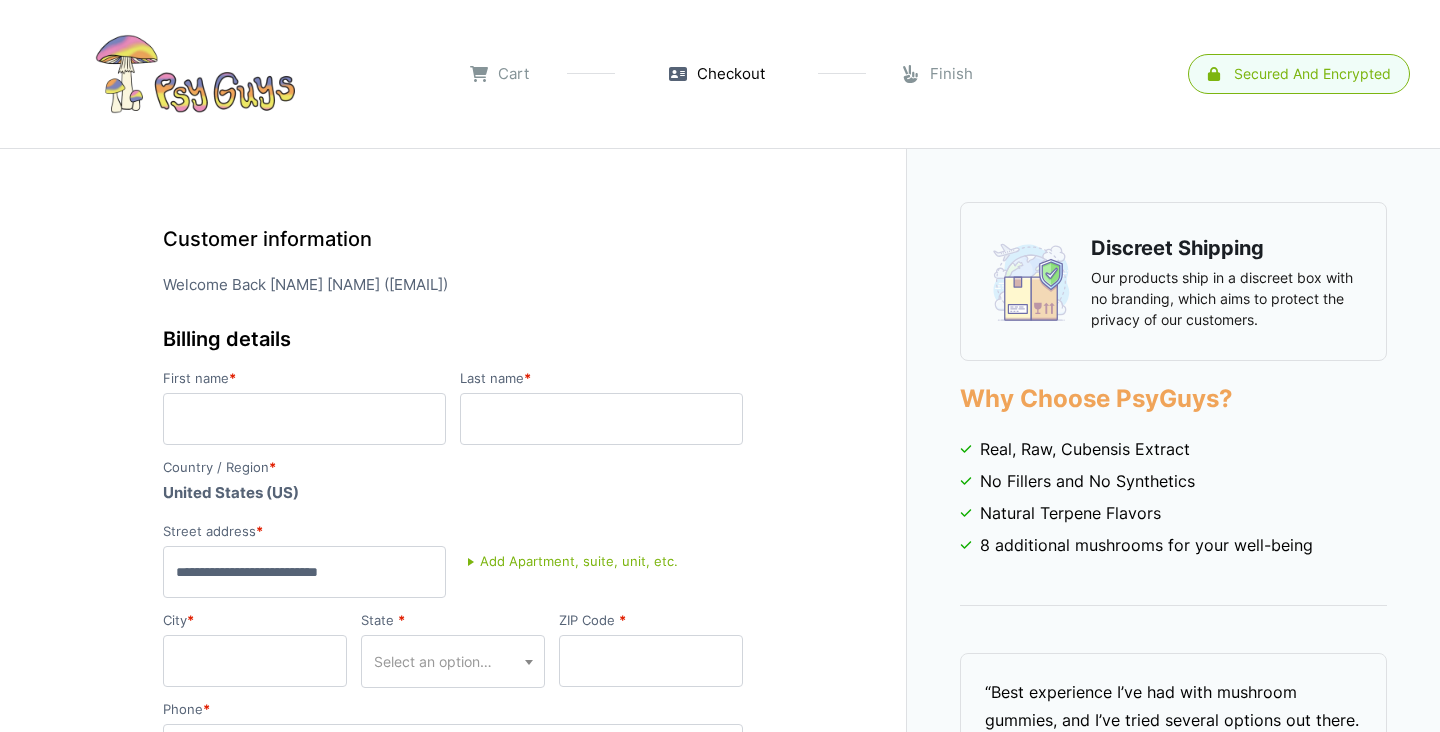 scroll, scrollTop: 0, scrollLeft: 0, axis: both 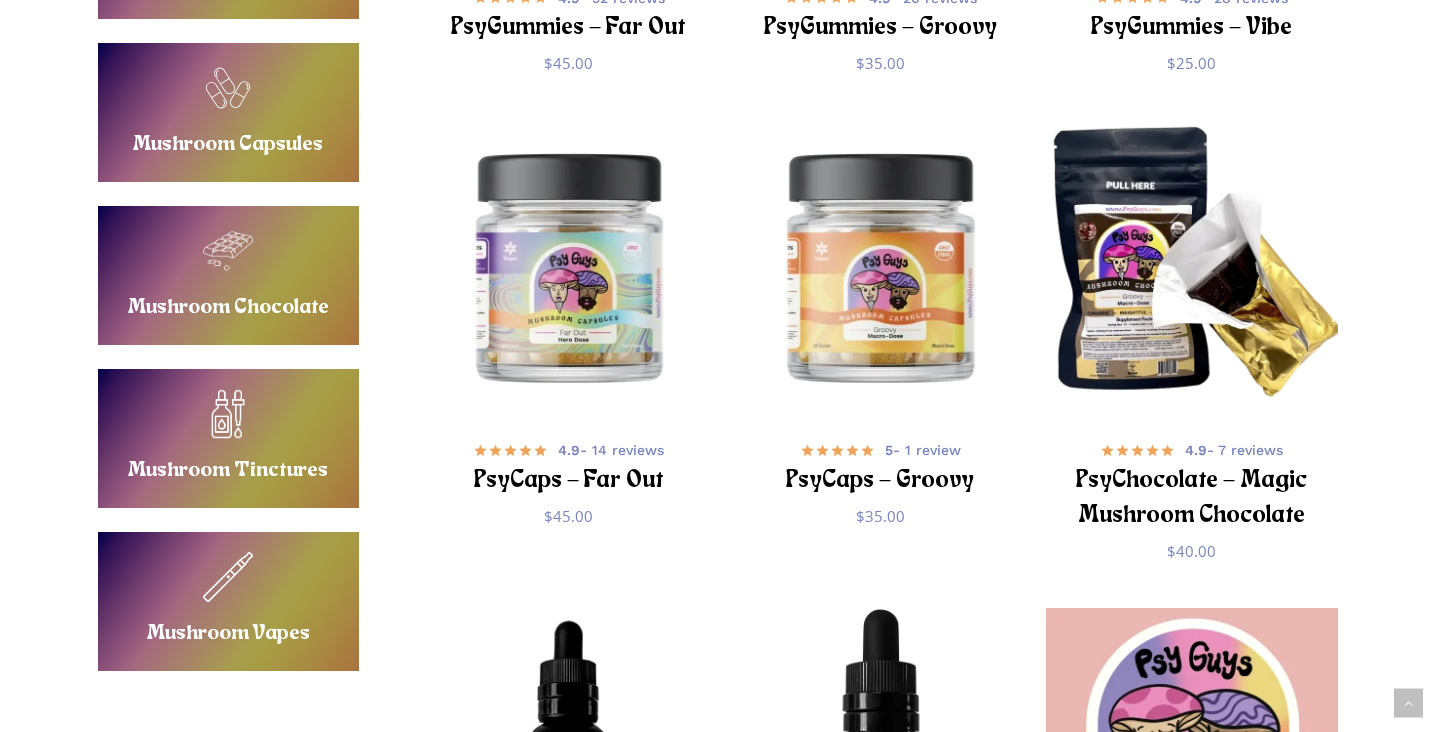 click on "Buy Mushroom Vapes" at bounding box center [228, 601] 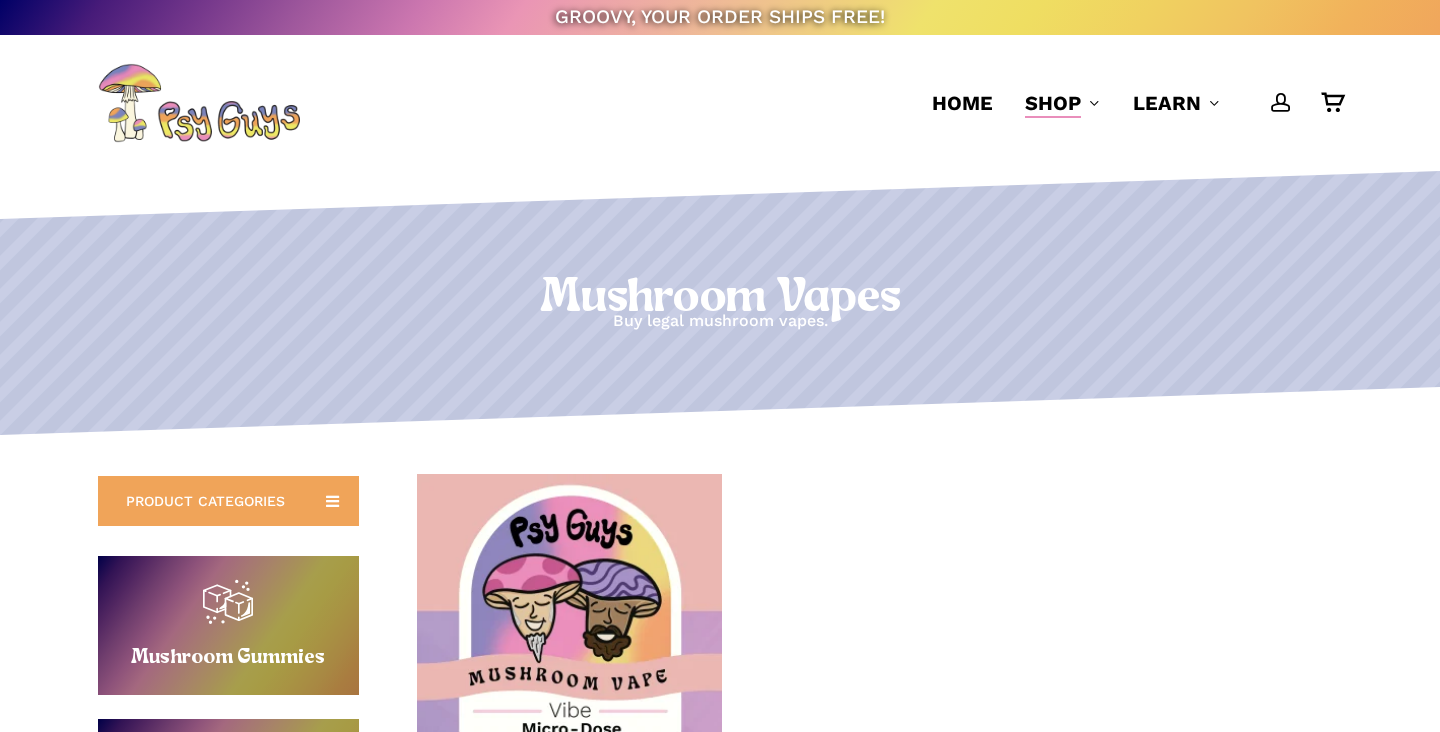 scroll, scrollTop: 0, scrollLeft: 0, axis: both 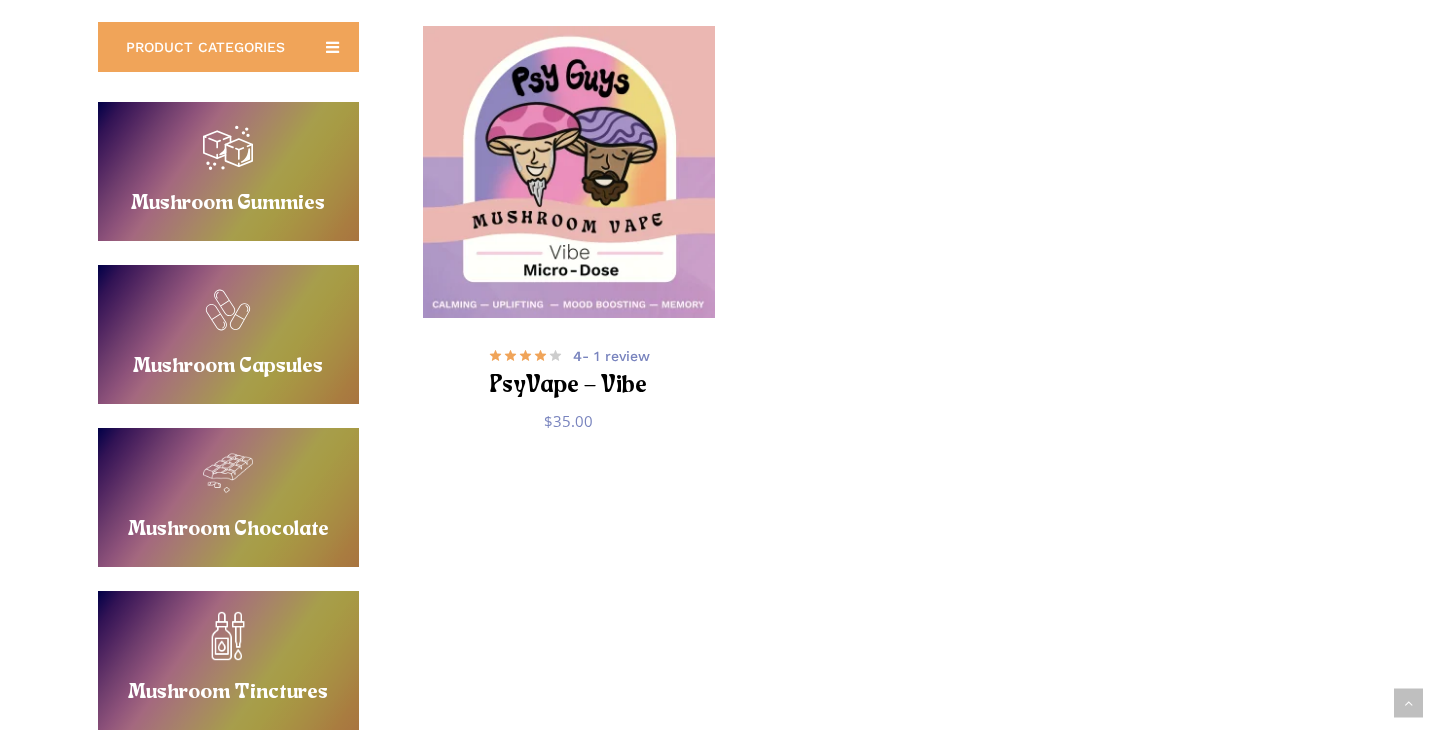 click on "Buy Mushroom Capsules" at bounding box center (228, 334) 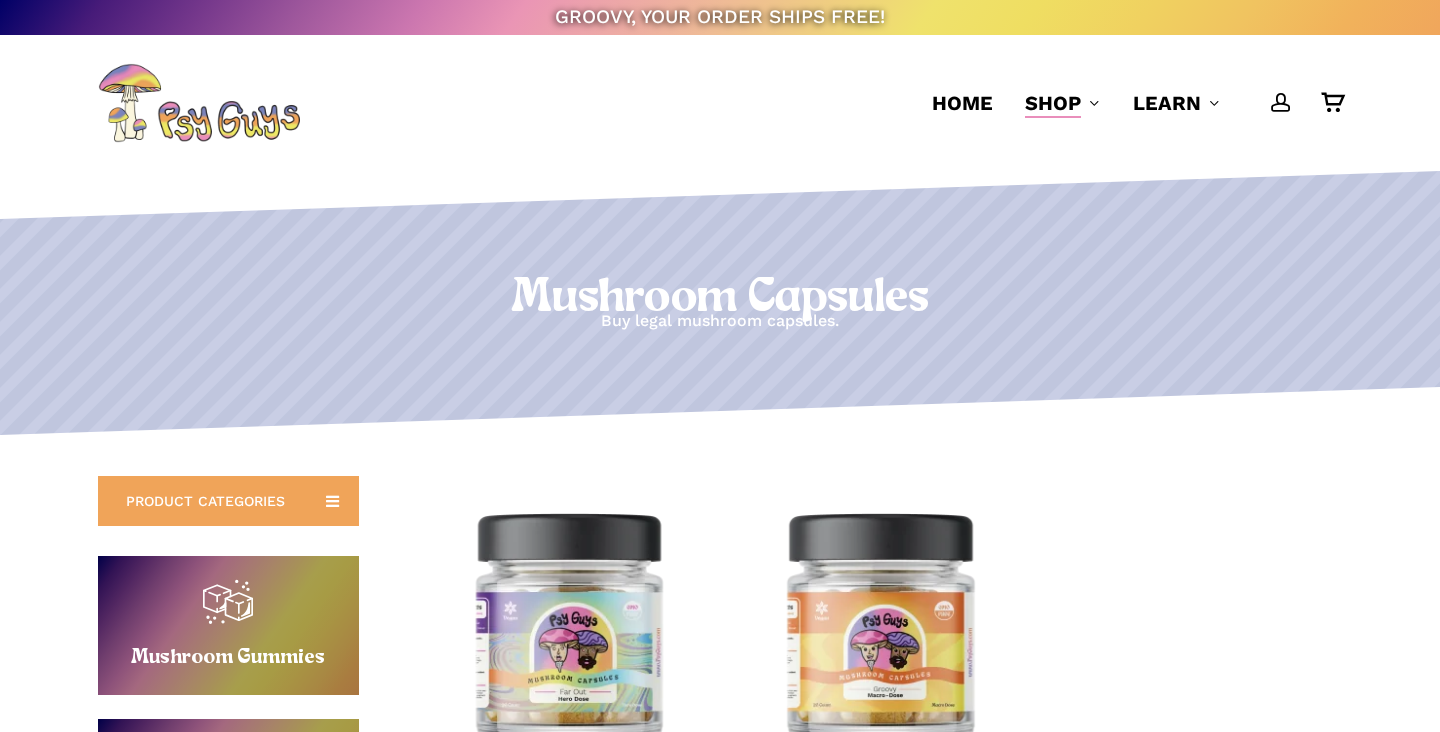 scroll, scrollTop: 0, scrollLeft: 0, axis: both 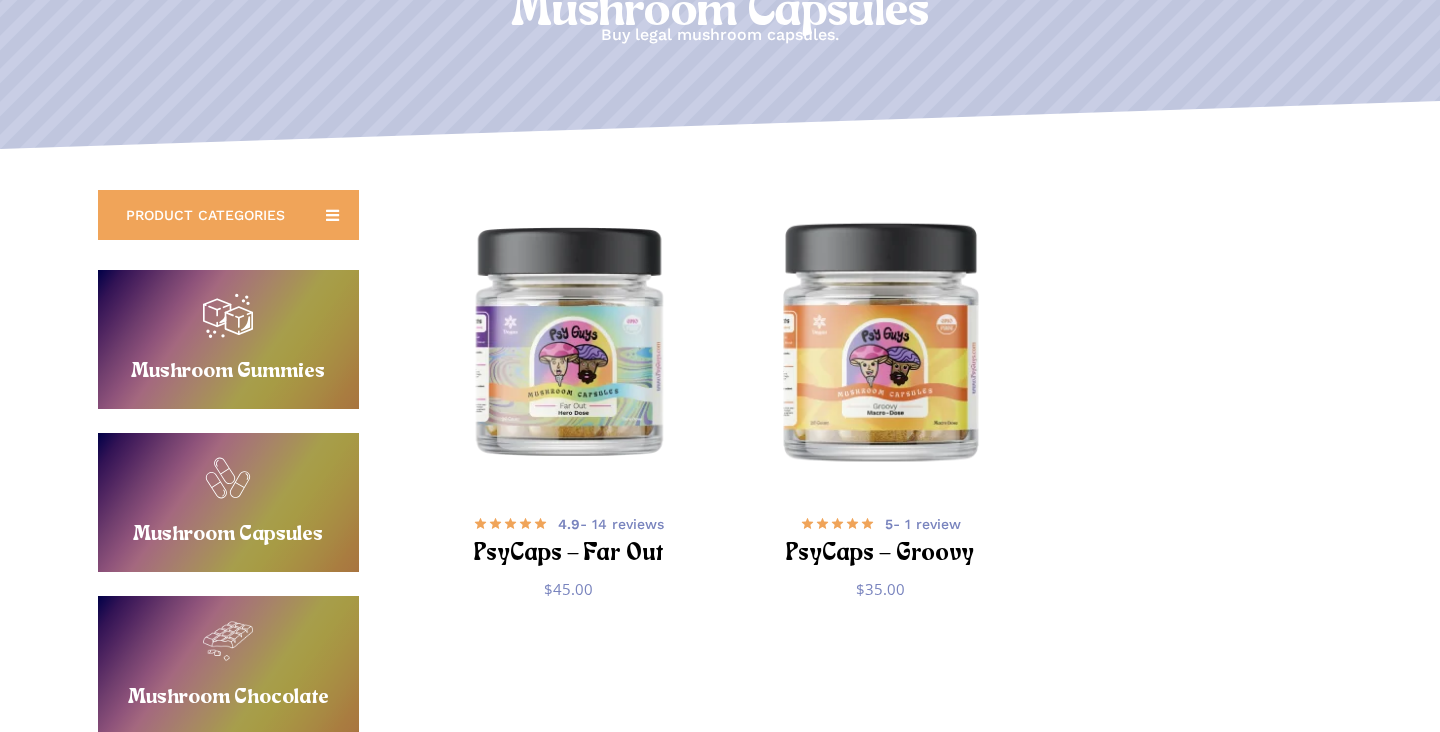 click at bounding box center (880, 340) 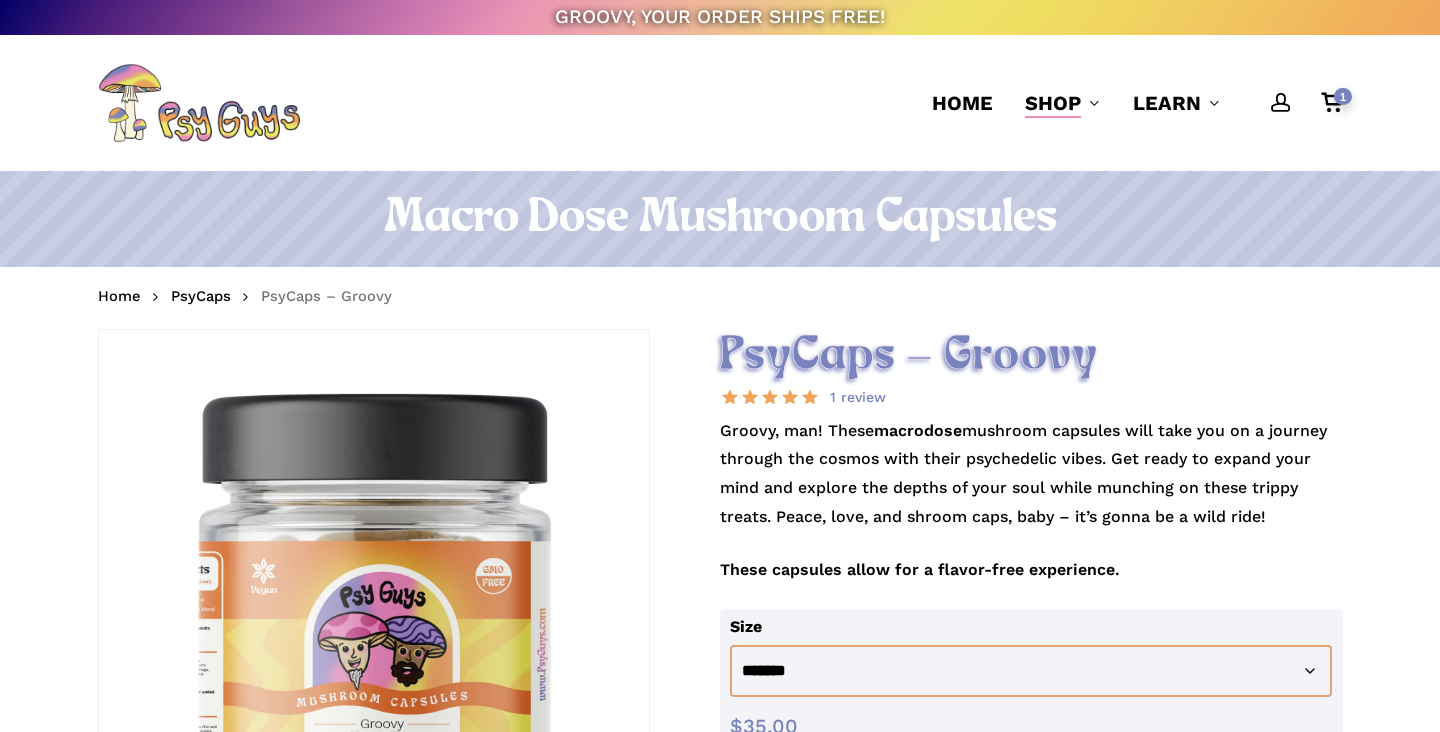 scroll, scrollTop: 134, scrollLeft: 0, axis: vertical 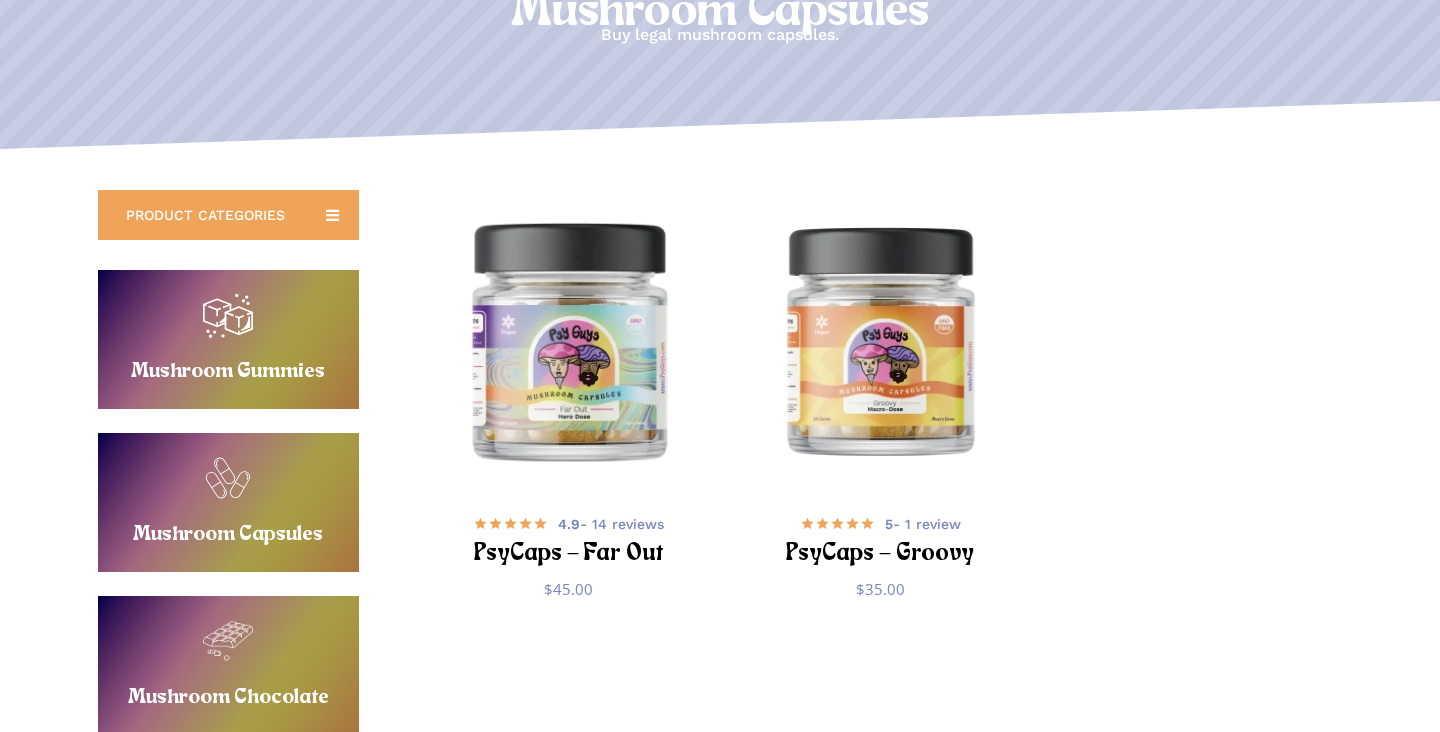 click at bounding box center [569, 340] 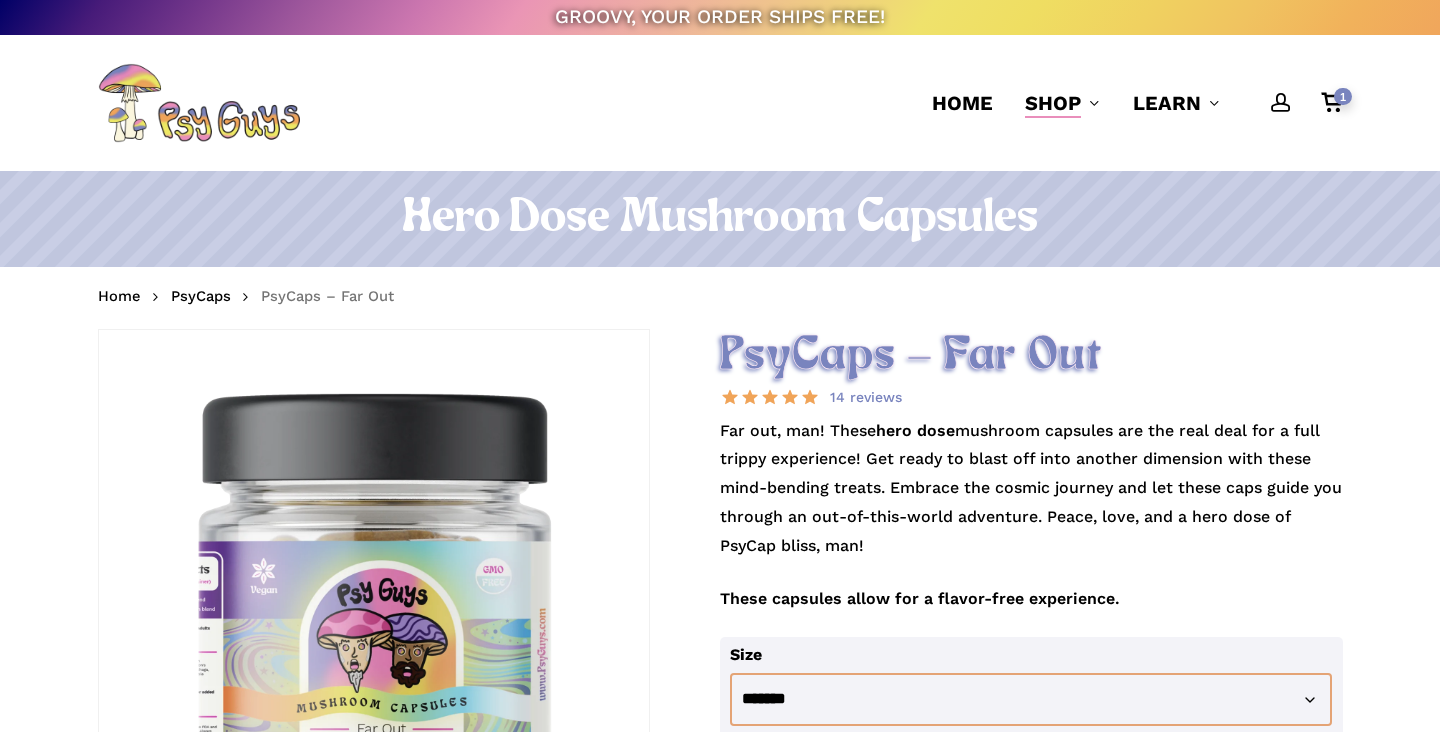 scroll, scrollTop: 0, scrollLeft: 0, axis: both 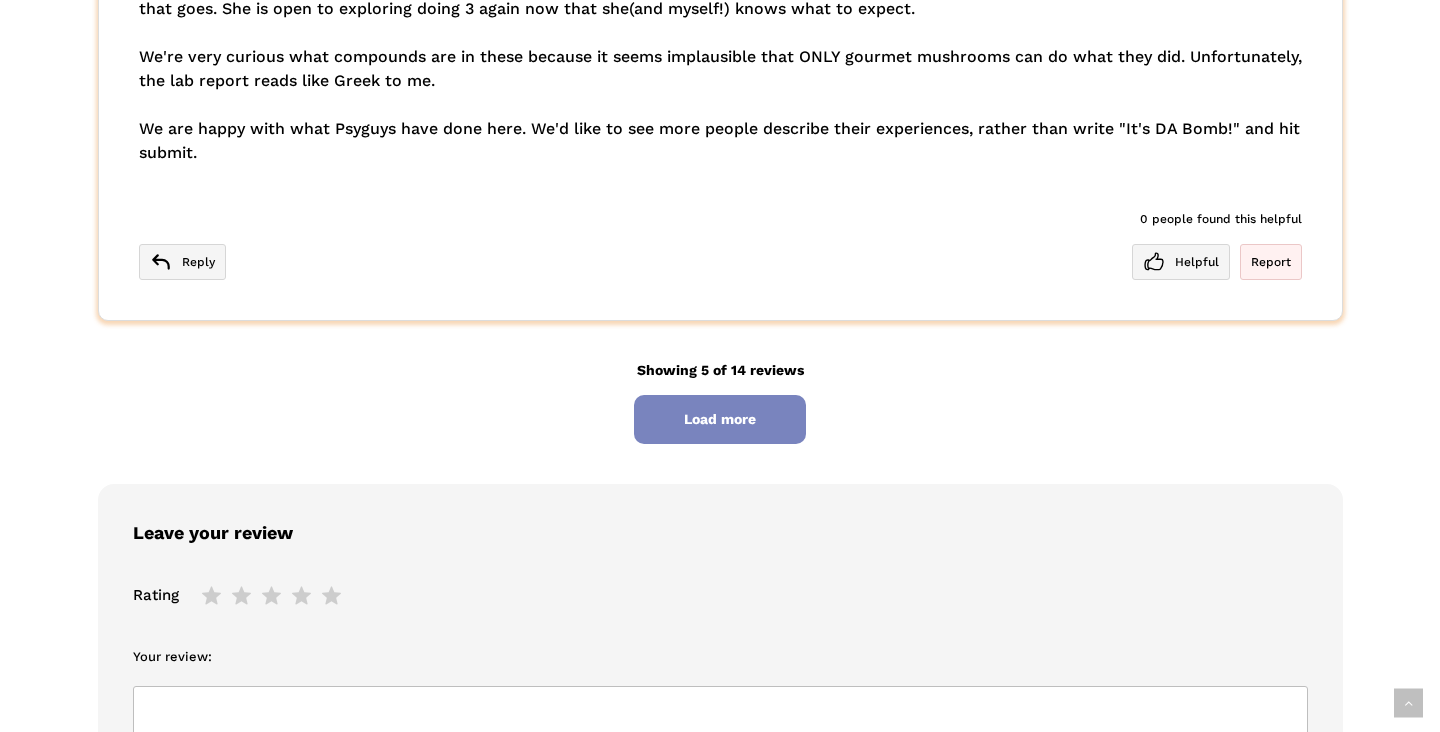 click on "Load more" at bounding box center [720, 419] 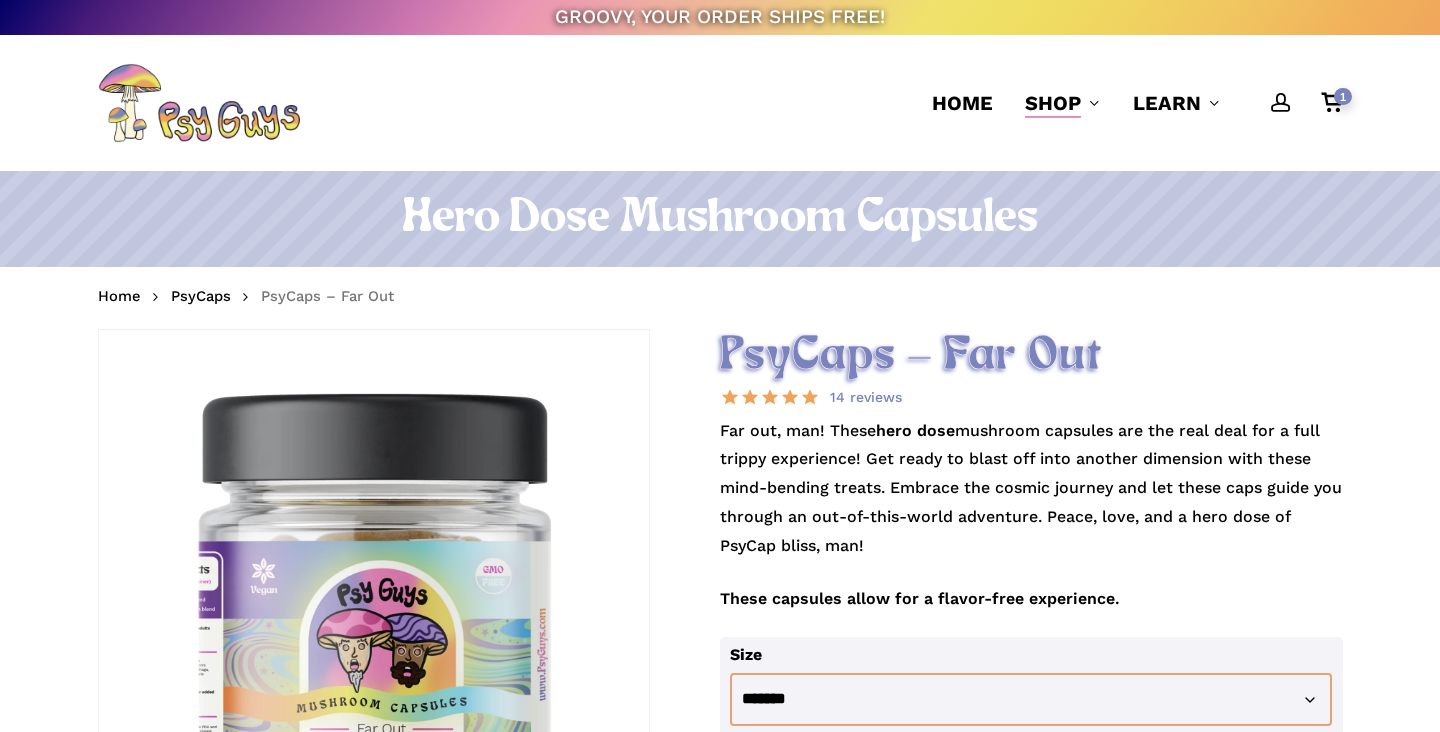 scroll, scrollTop: 0, scrollLeft: 0, axis: both 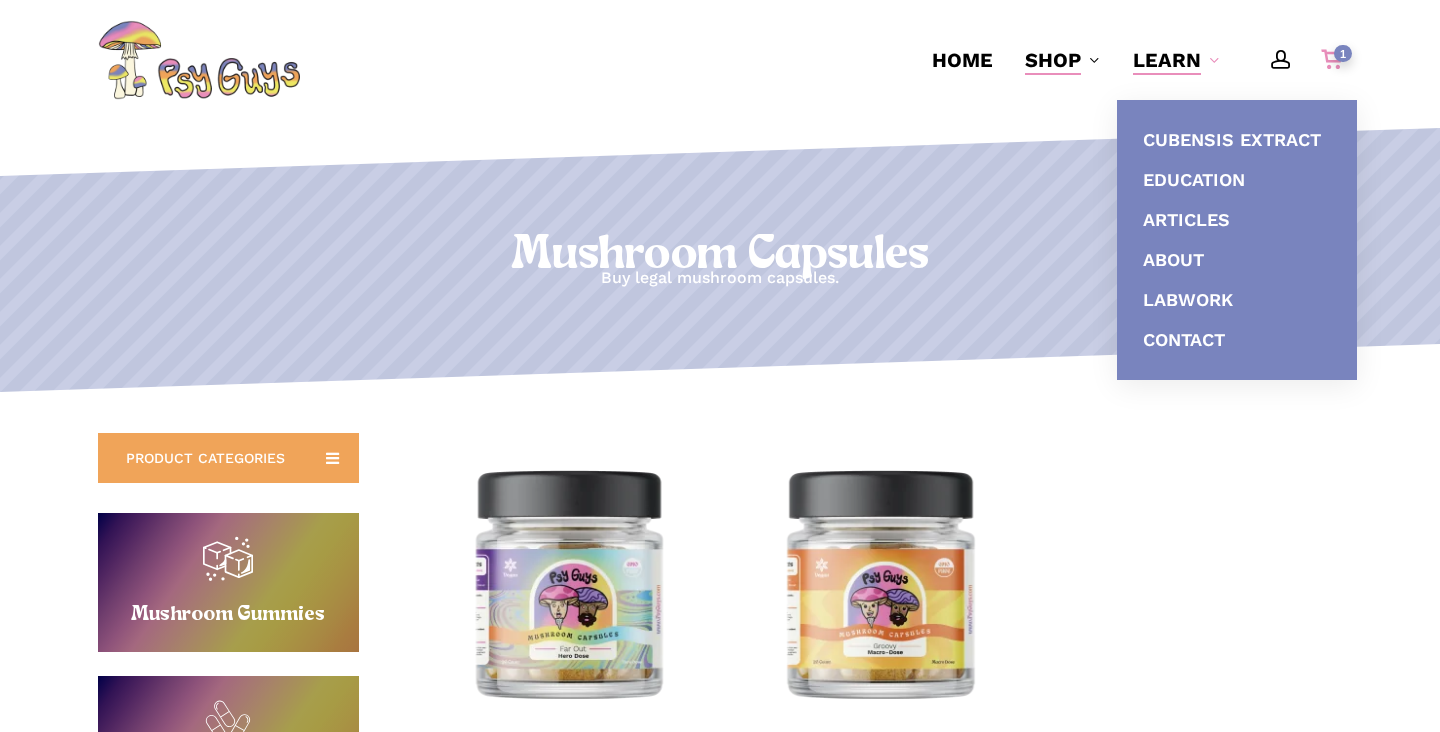 click on "1" at bounding box center [1343, 53] 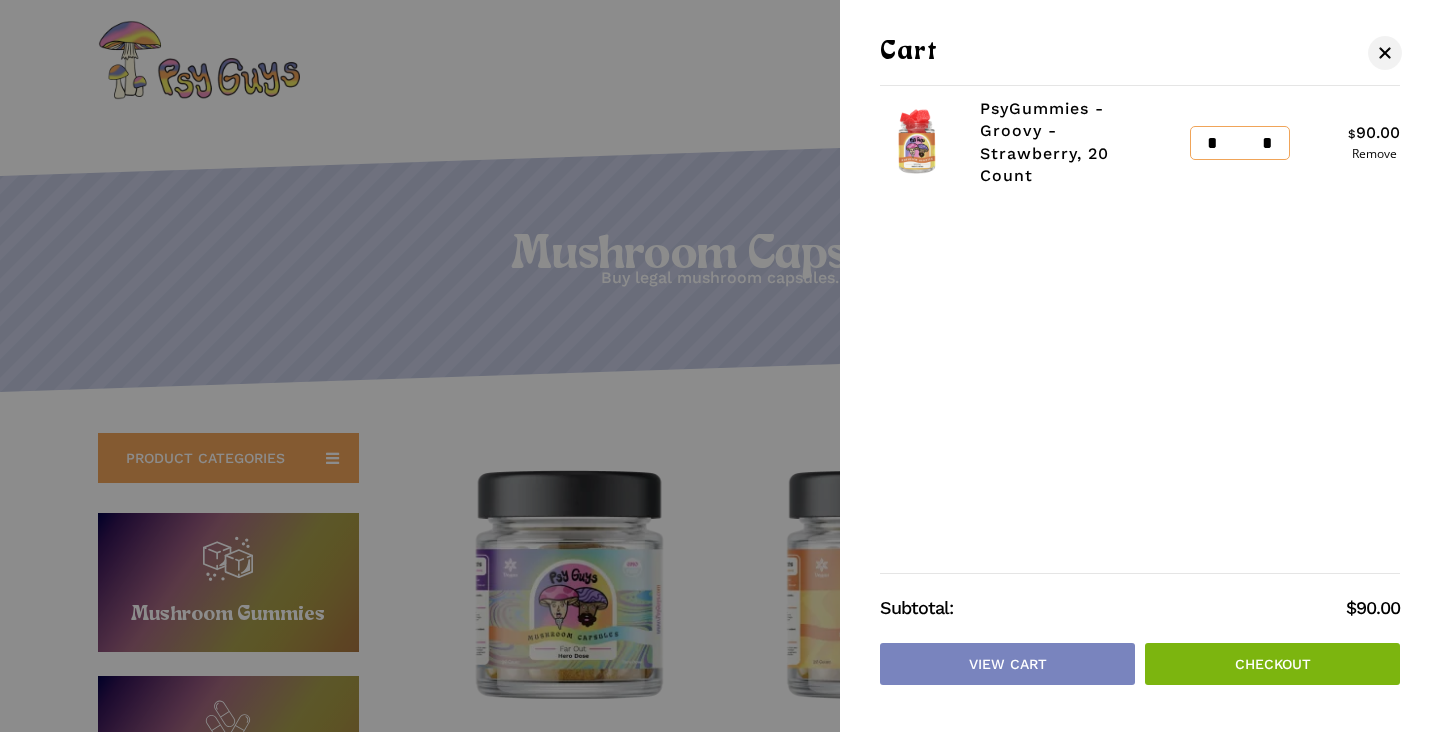 click on "Checkout" at bounding box center [1272, 664] 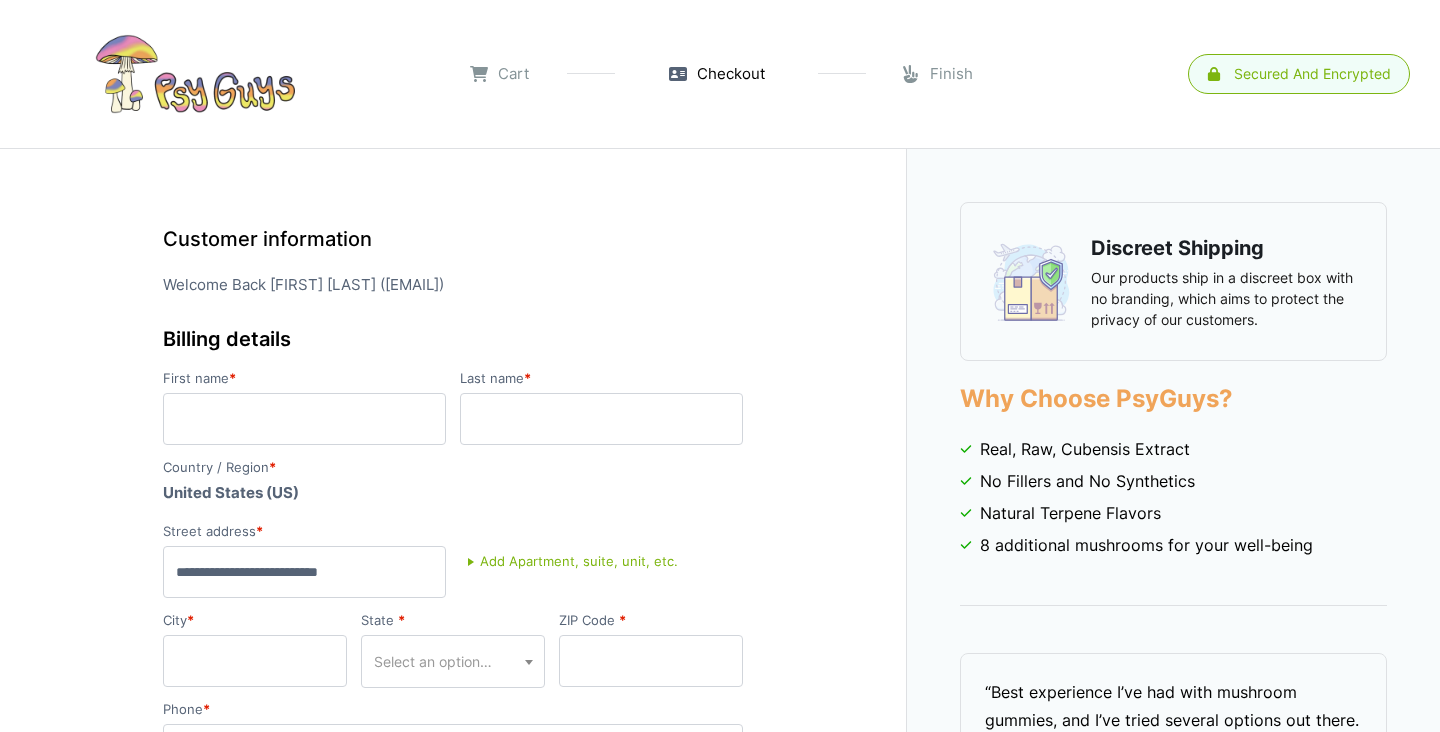scroll, scrollTop: 0, scrollLeft: 0, axis: both 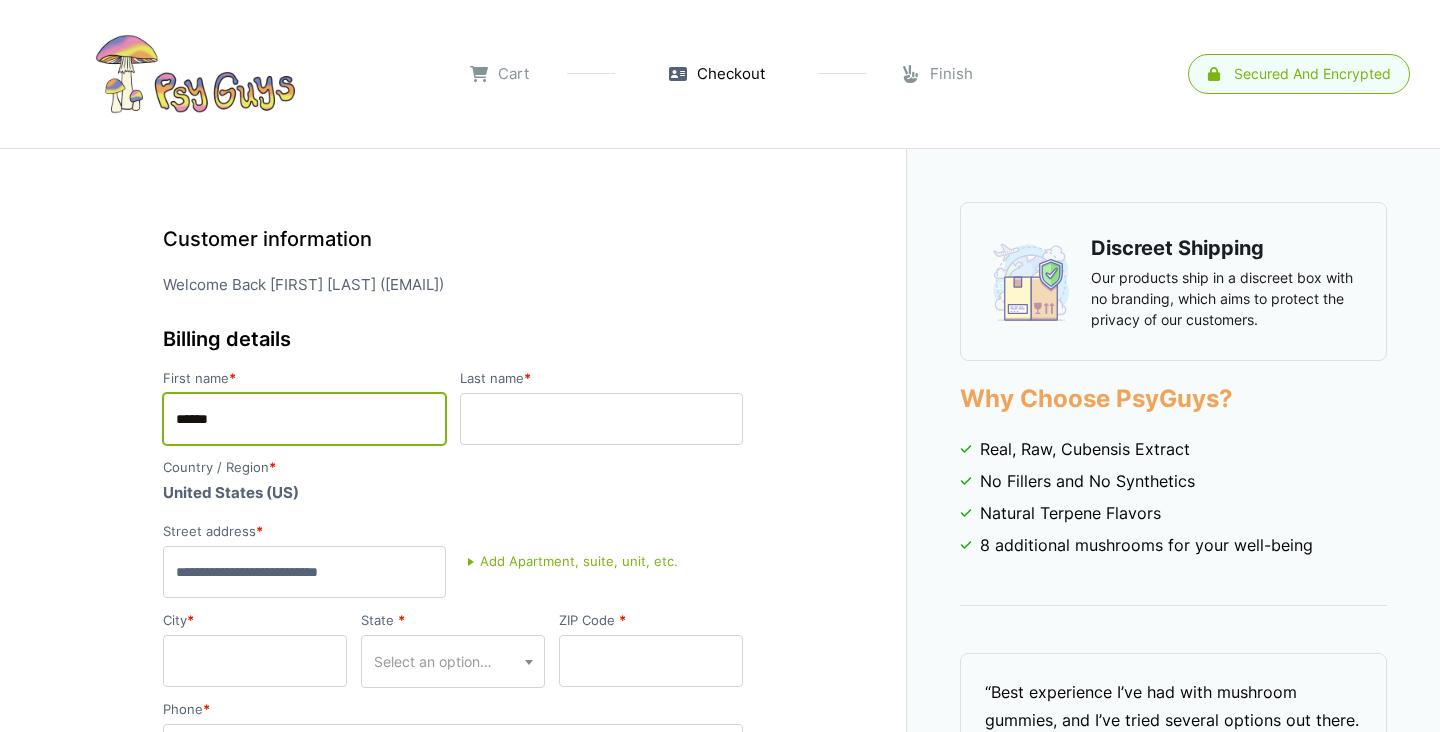 type on "******" 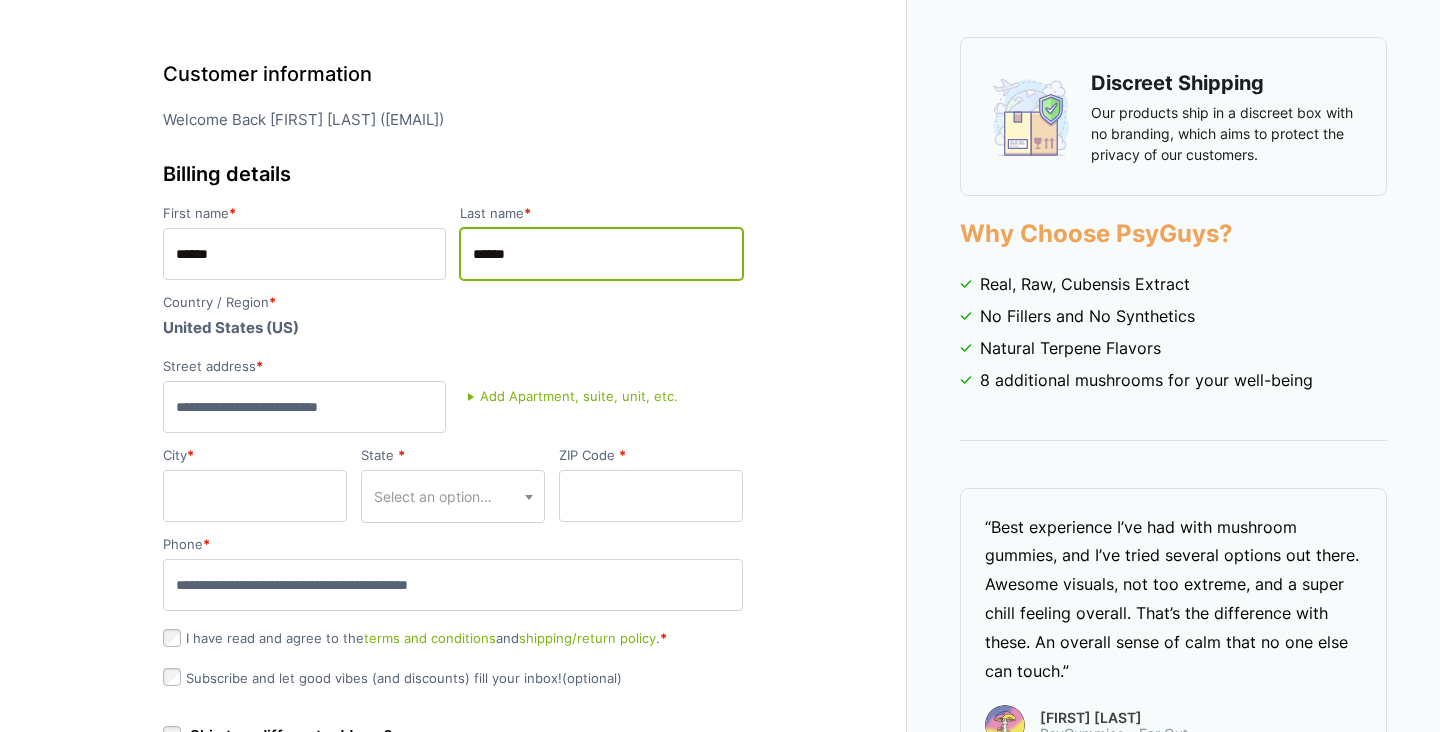 scroll, scrollTop: 207, scrollLeft: 0, axis: vertical 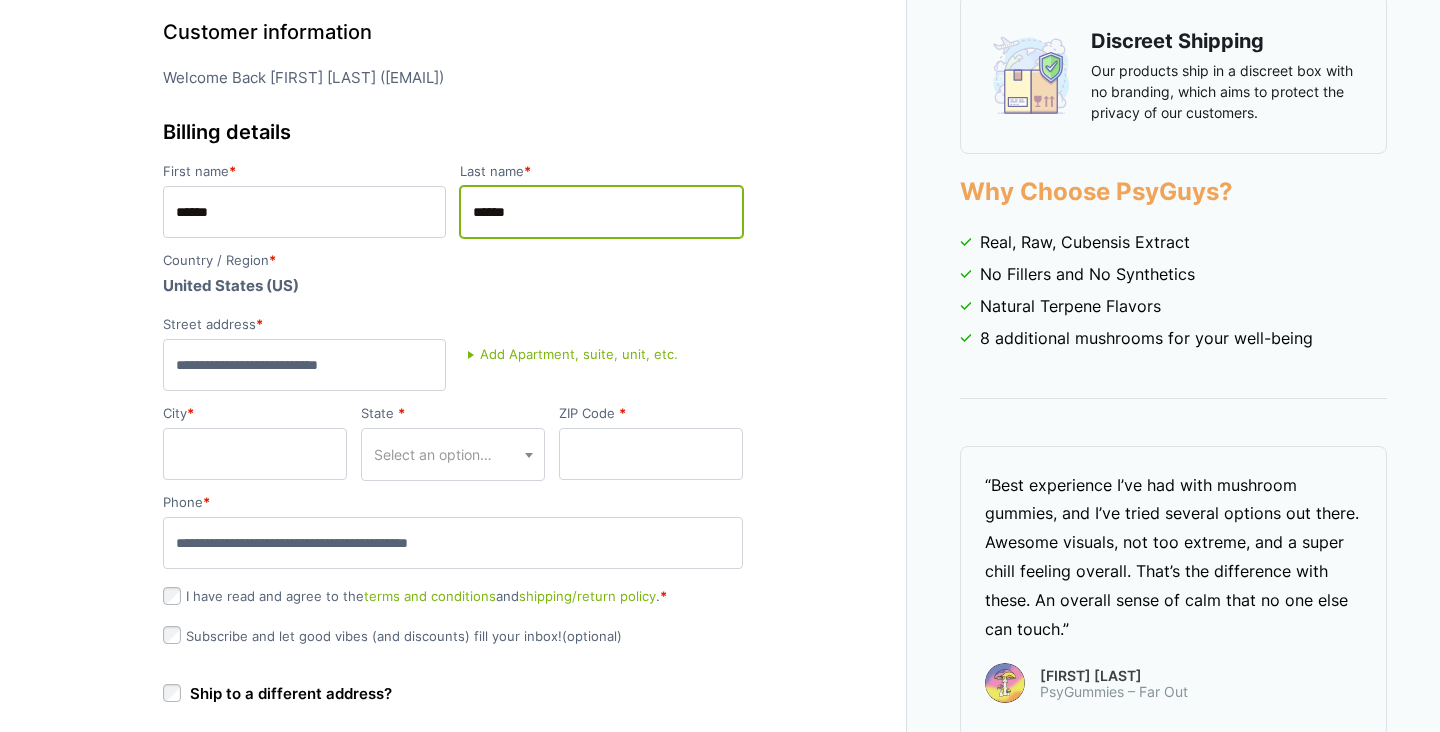 type on "******" 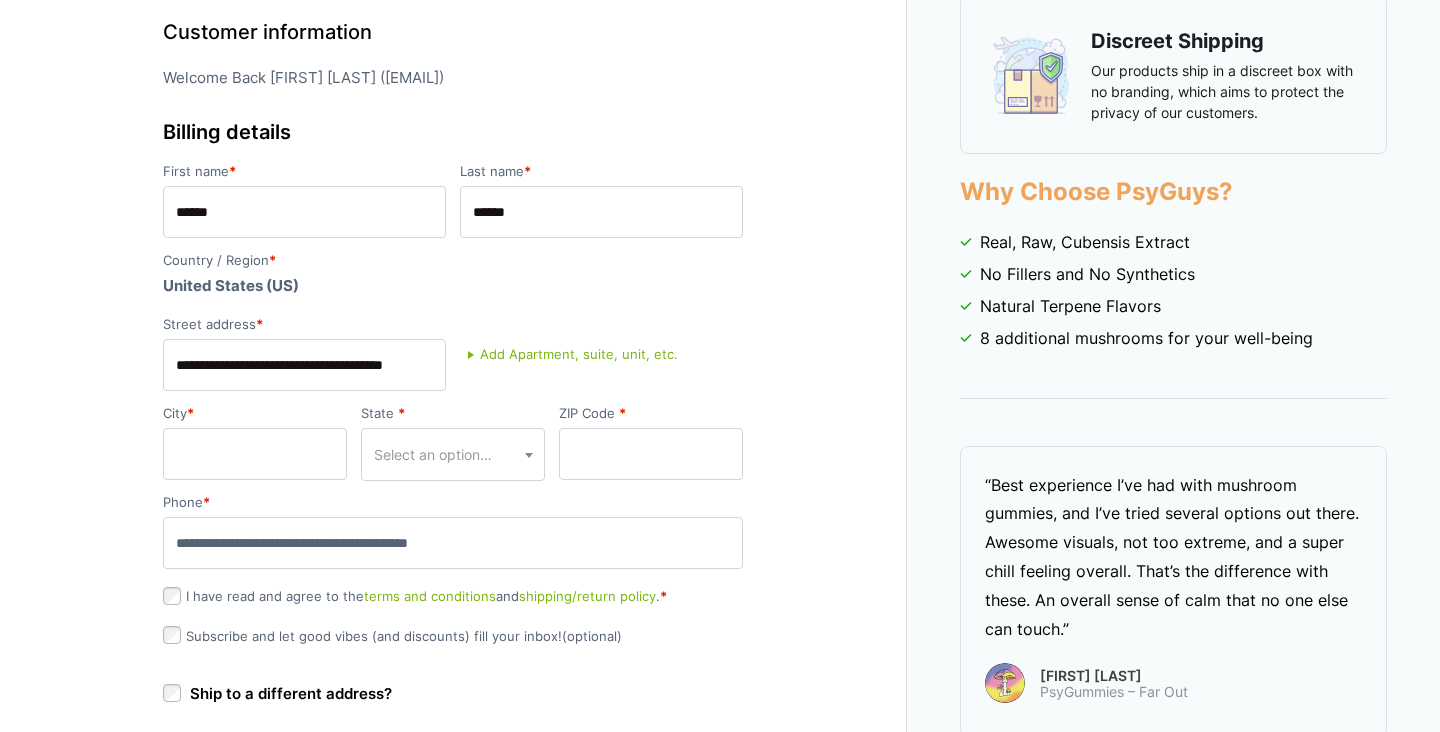type on "**********" 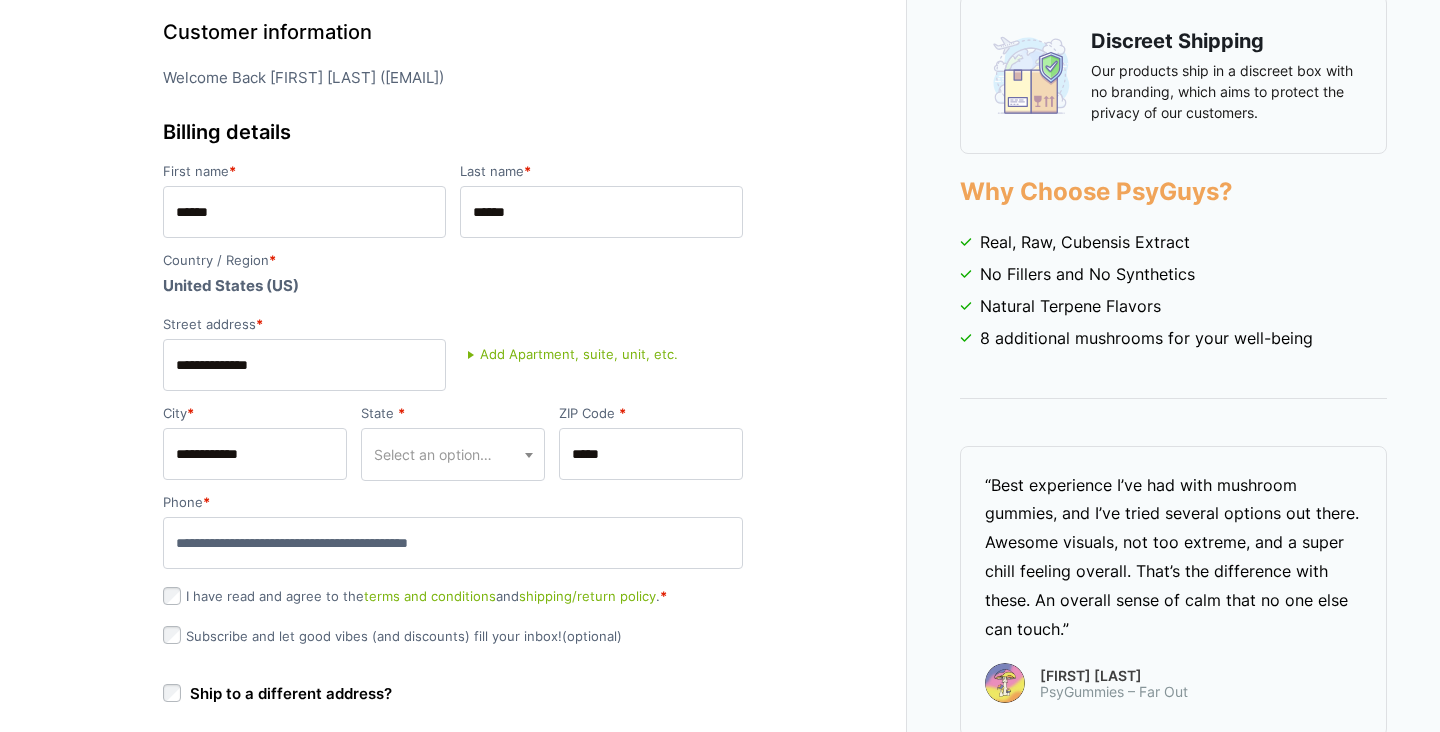 select on "**" 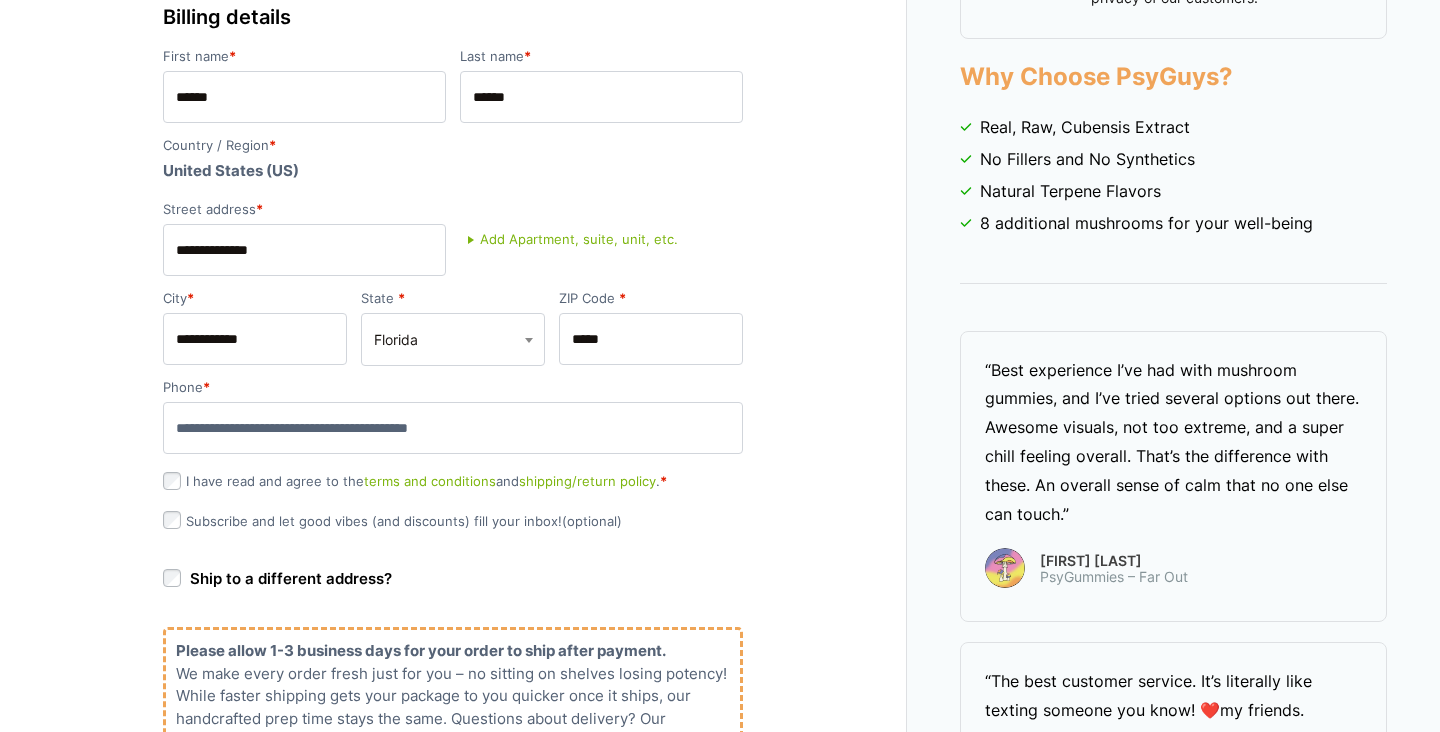 scroll, scrollTop: 332, scrollLeft: 0, axis: vertical 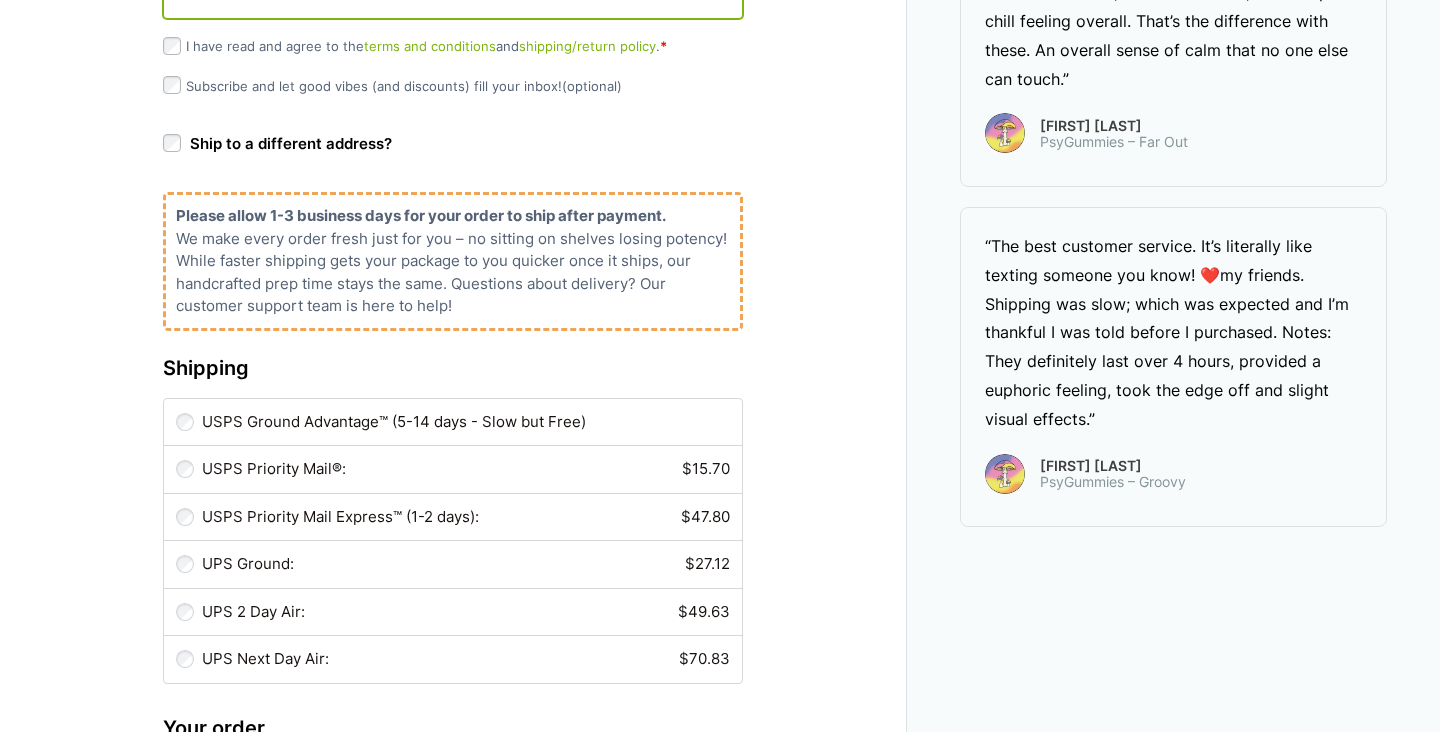type on "**********" 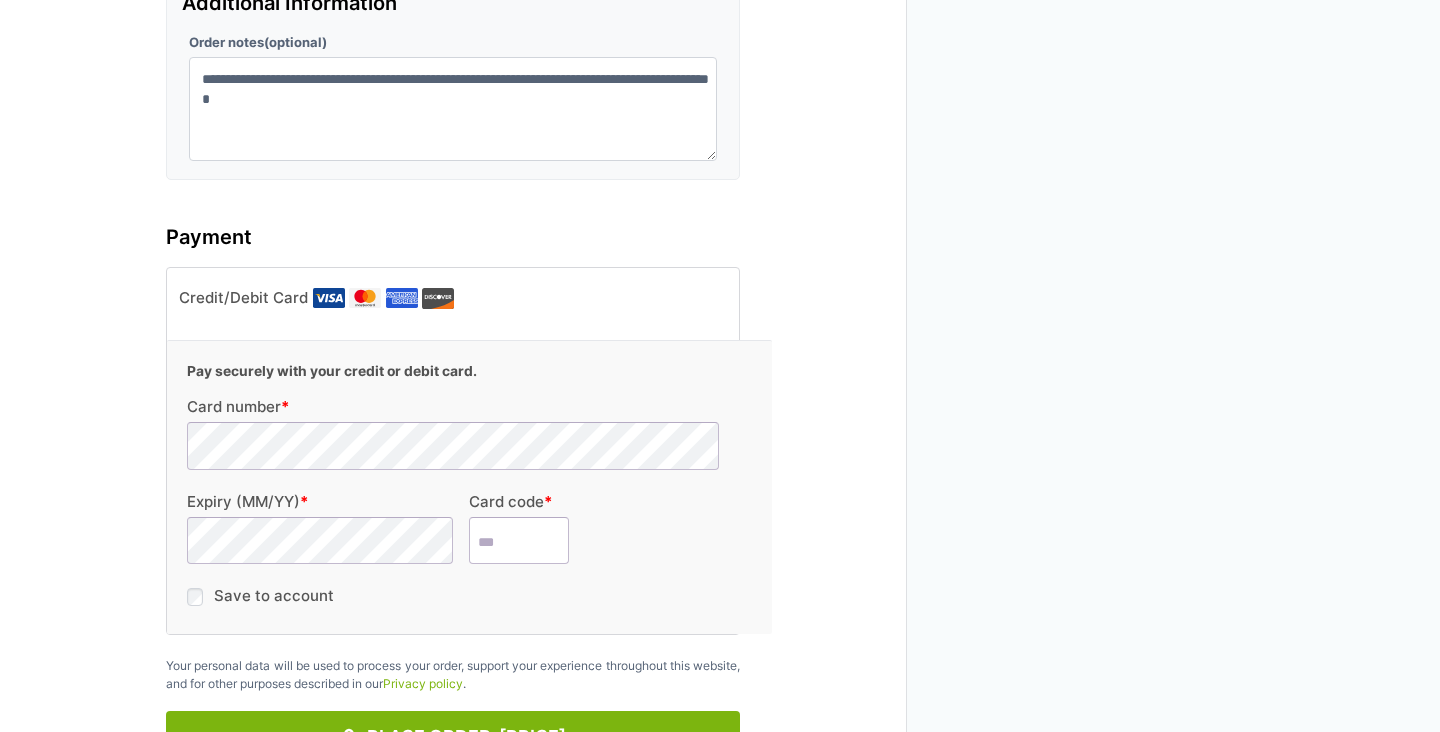 scroll, scrollTop: 1930, scrollLeft: 0, axis: vertical 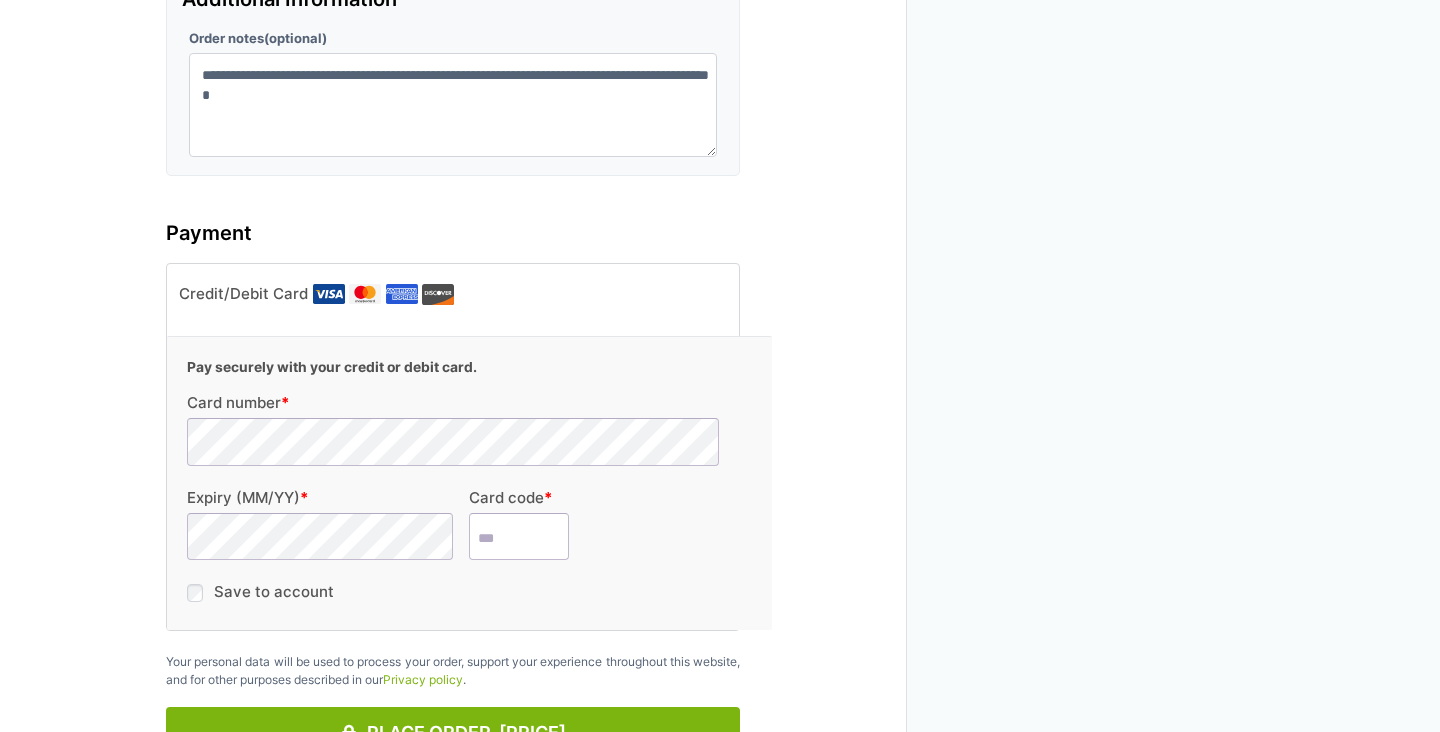 type on "***" 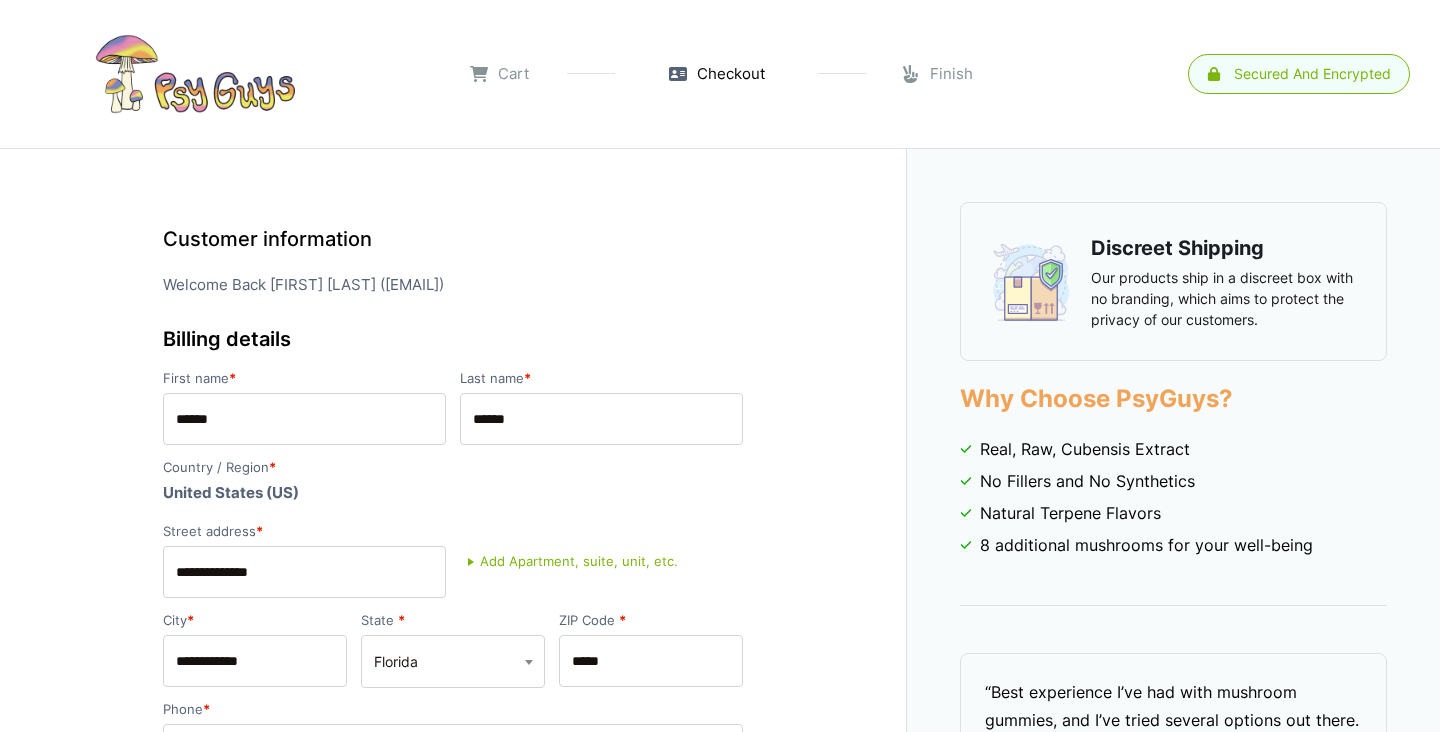 scroll, scrollTop: 0, scrollLeft: 0, axis: both 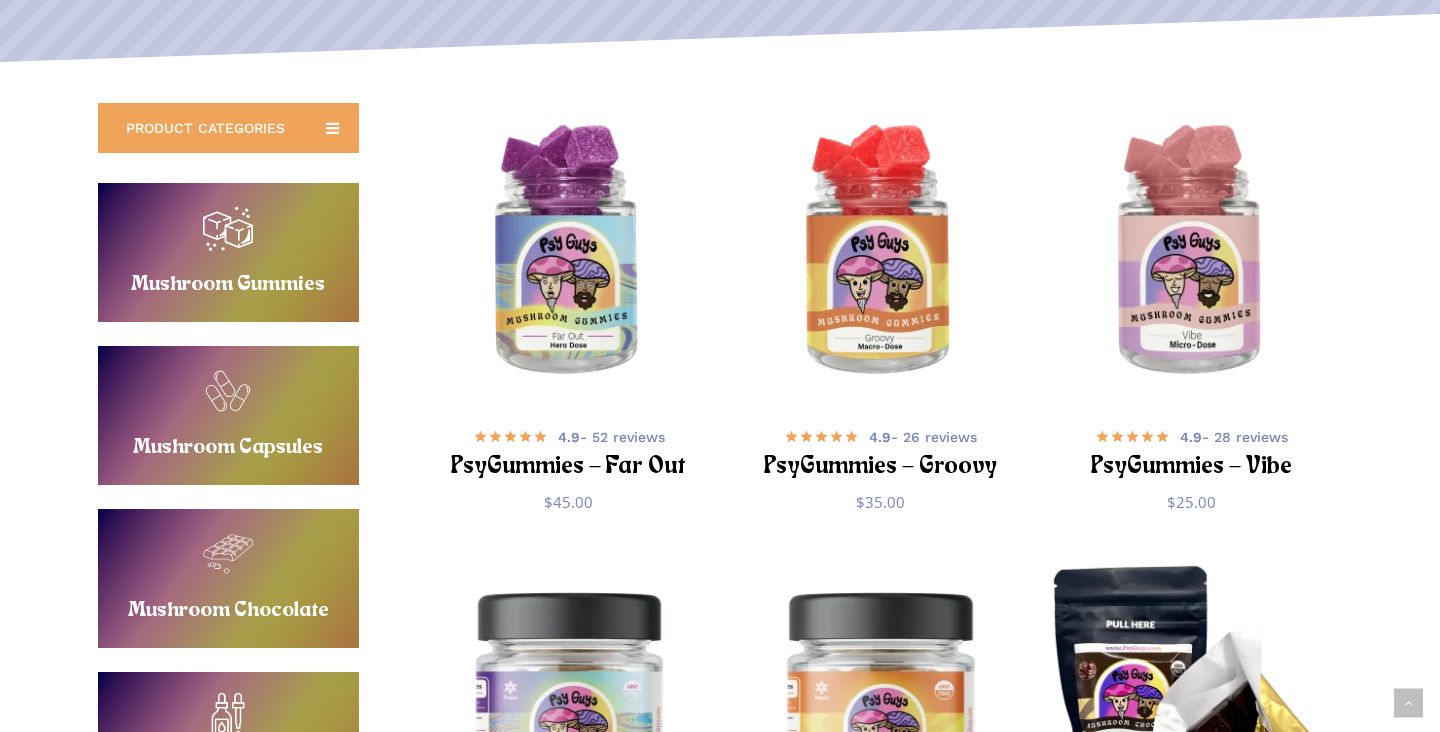 click on "Buy Mushroom Chocolate" at bounding box center (228, 578) 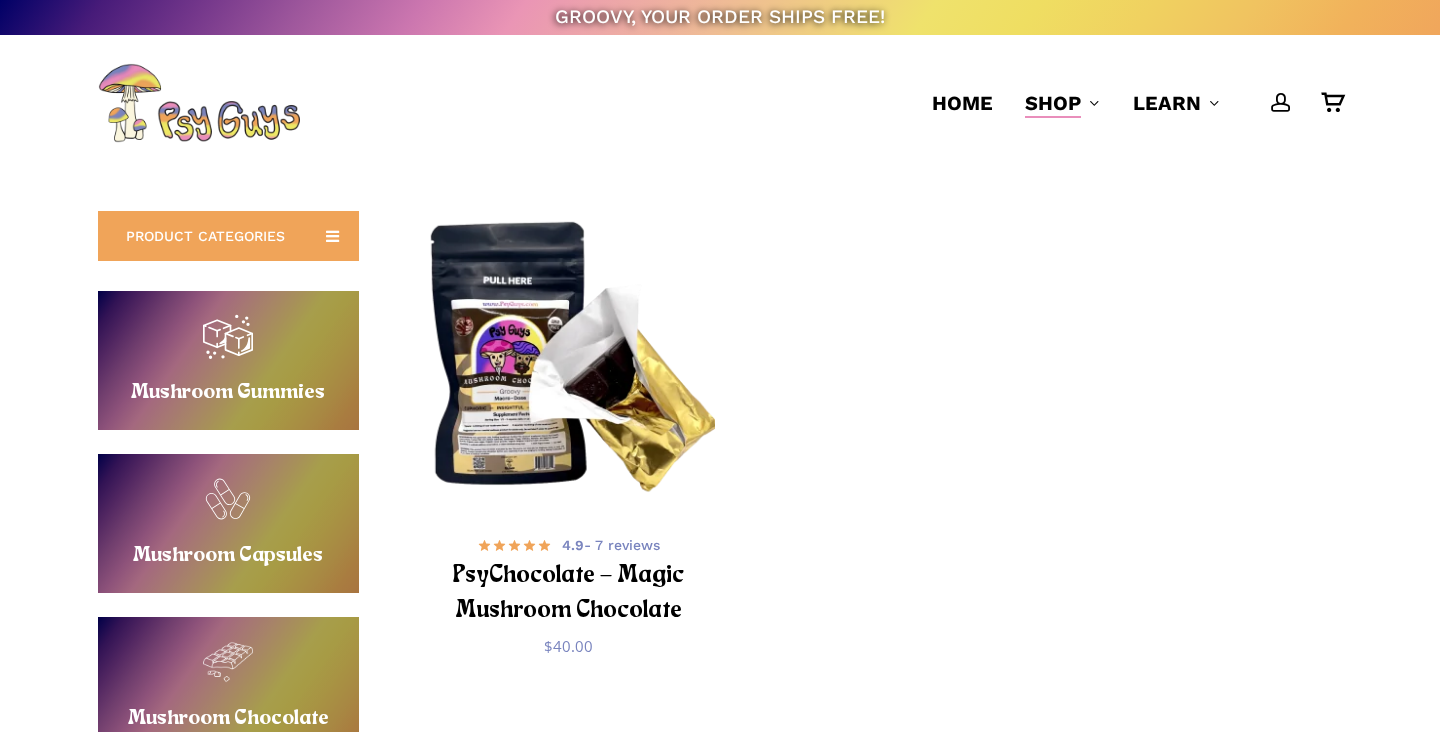 scroll, scrollTop: 0, scrollLeft: 0, axis: both 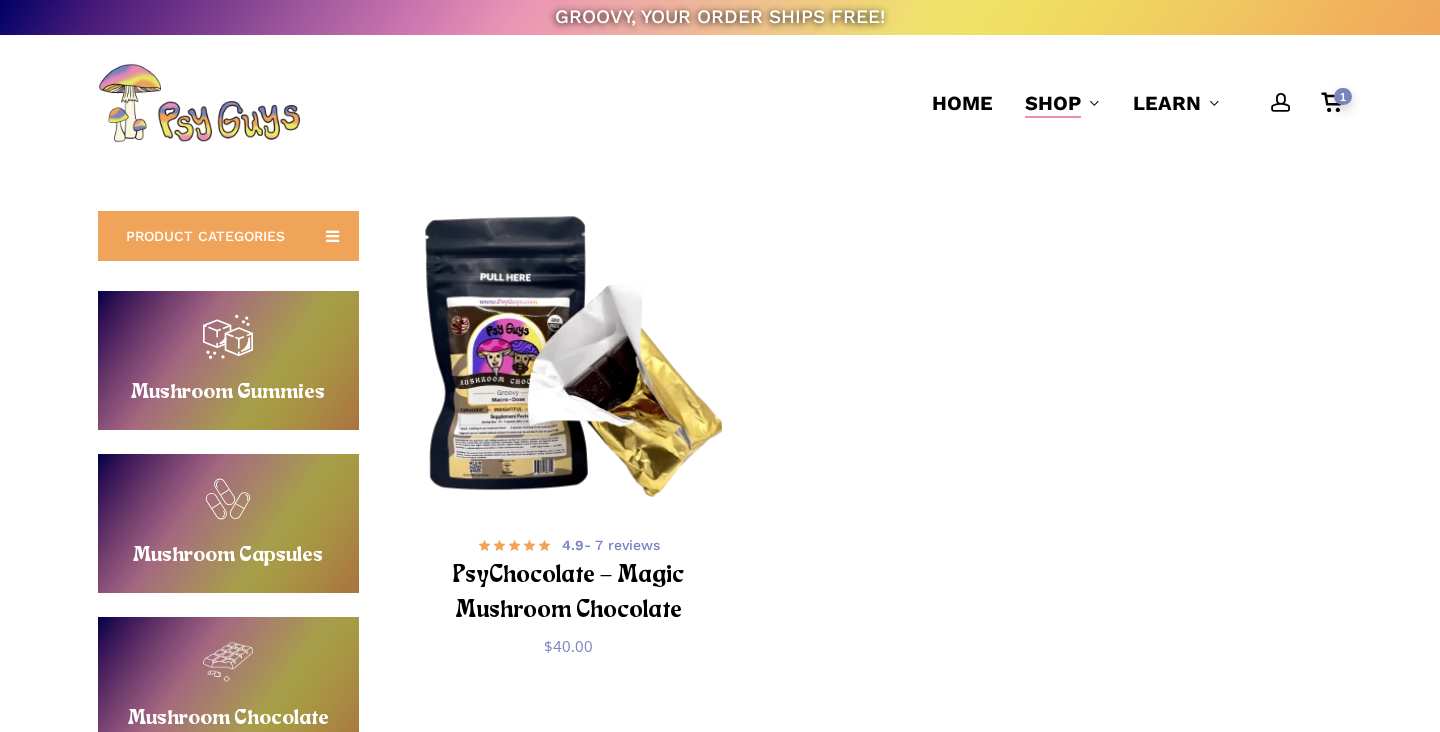 click at bounding box center (569, 361) 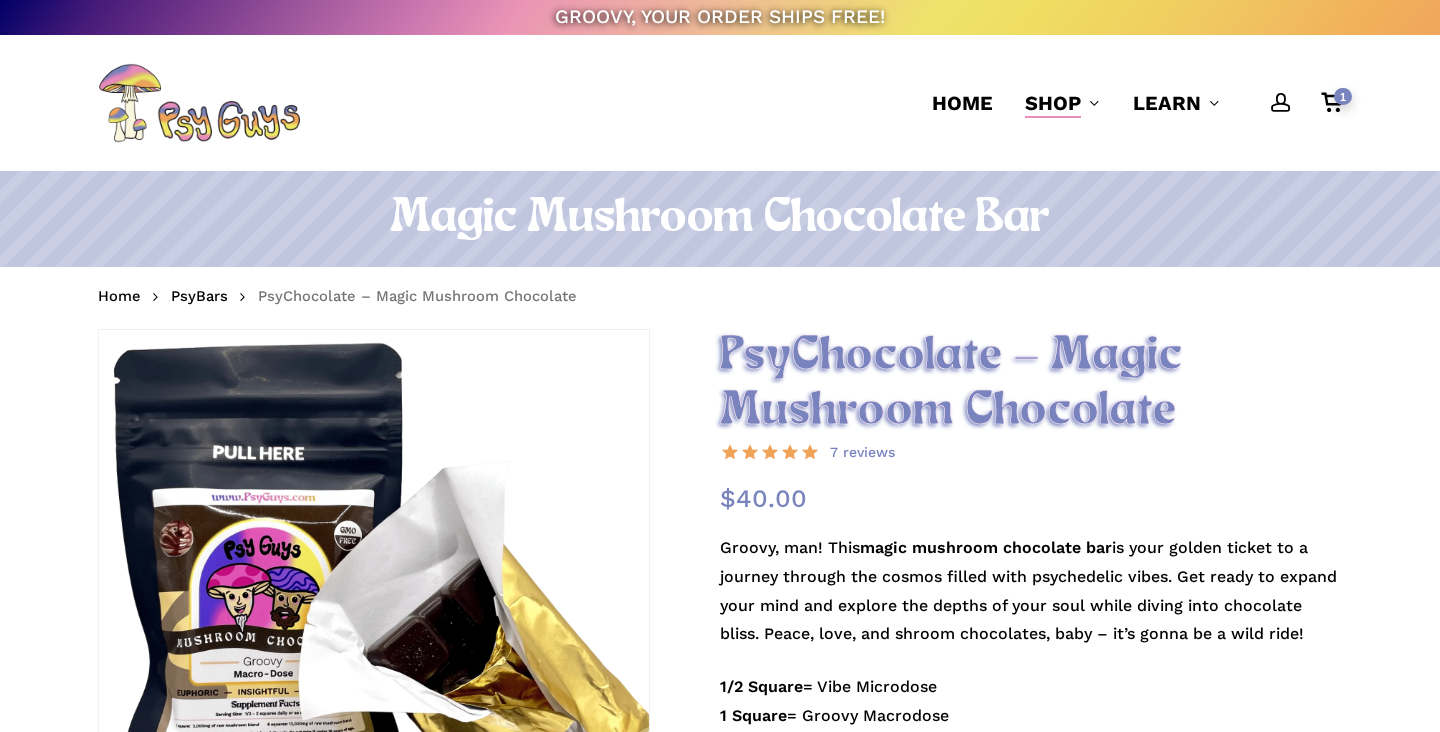 scroll, scrollTop: 0, scrollLeft: 0, axis: both 